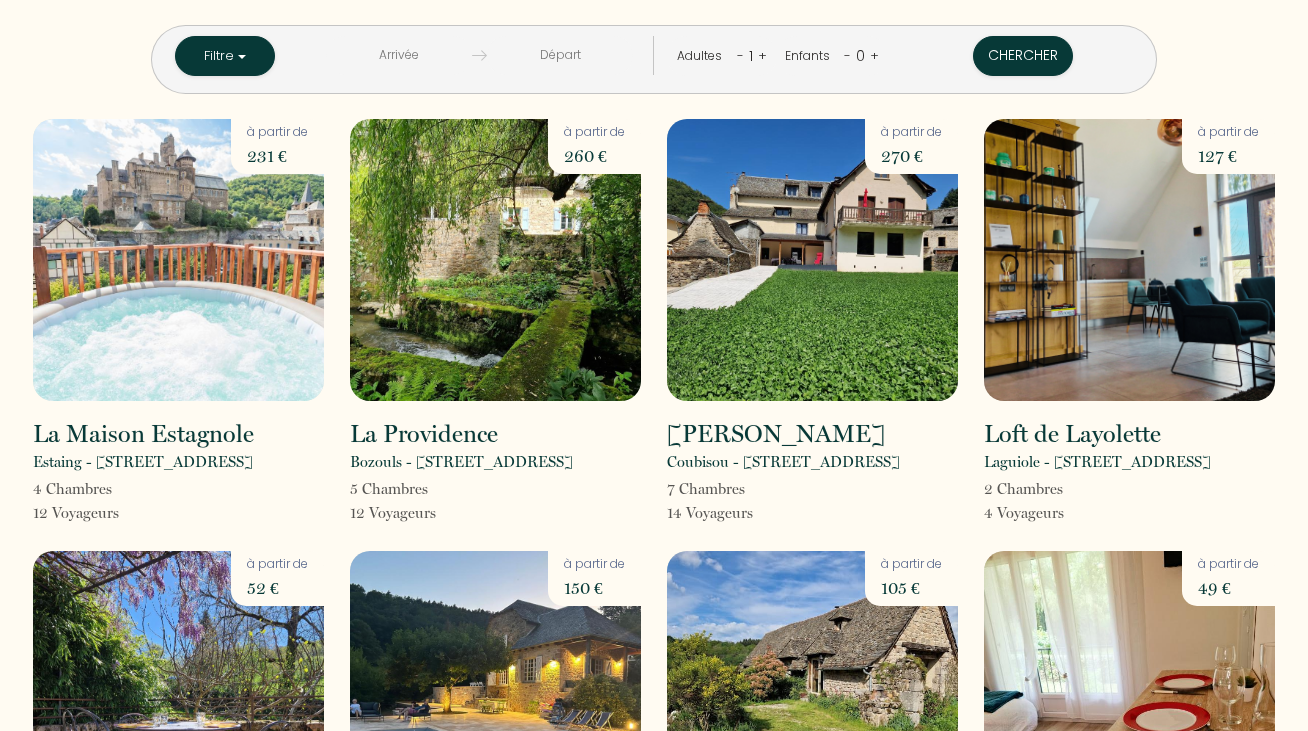 scroll, scrollTop: 0, scrollLeft: 0, axis: both 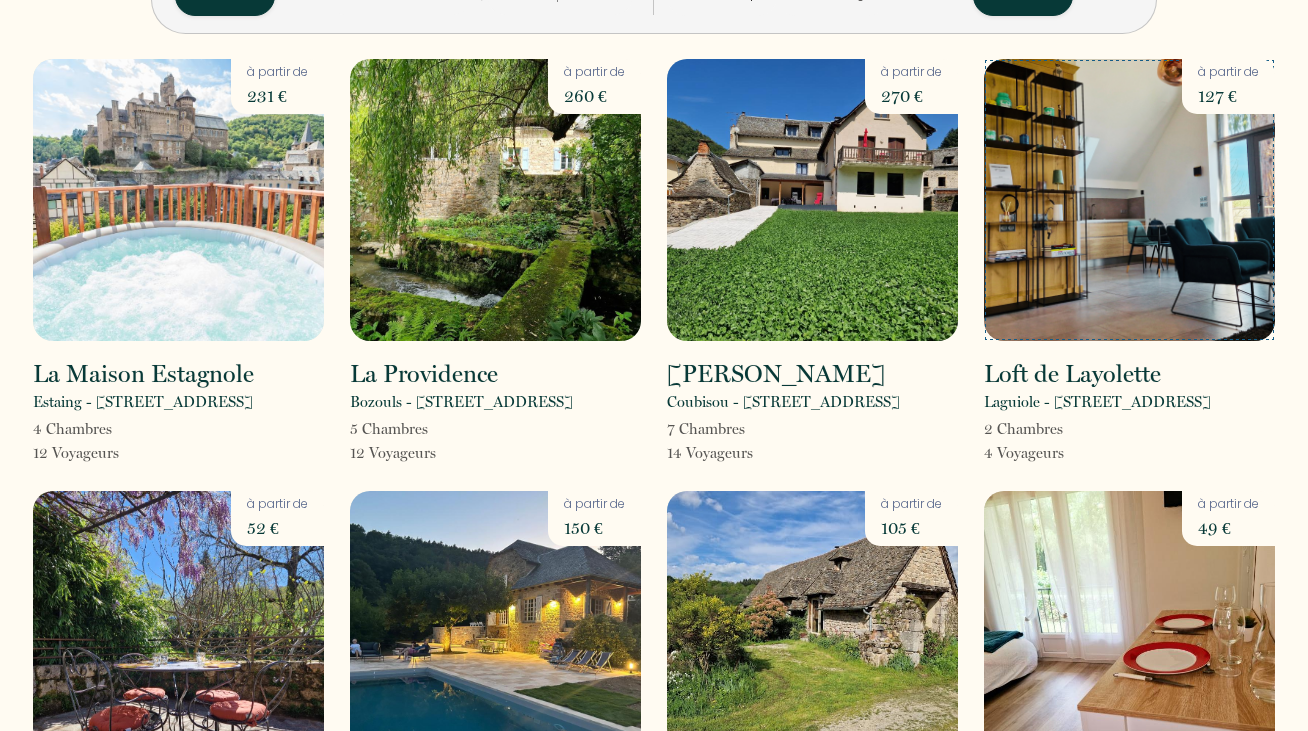 click at bounding box center [1129, 200] 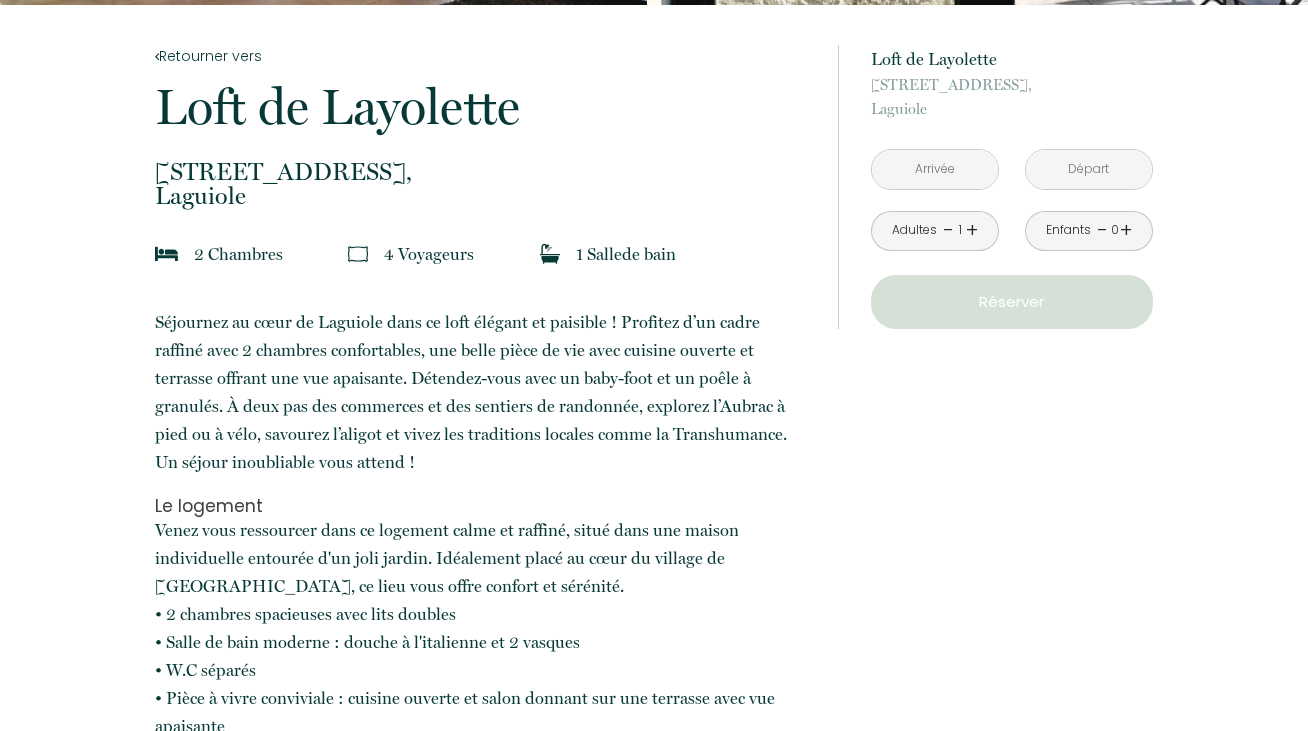 scroll, scrollTop: 387, scrollLeft: 0, axis: vertical 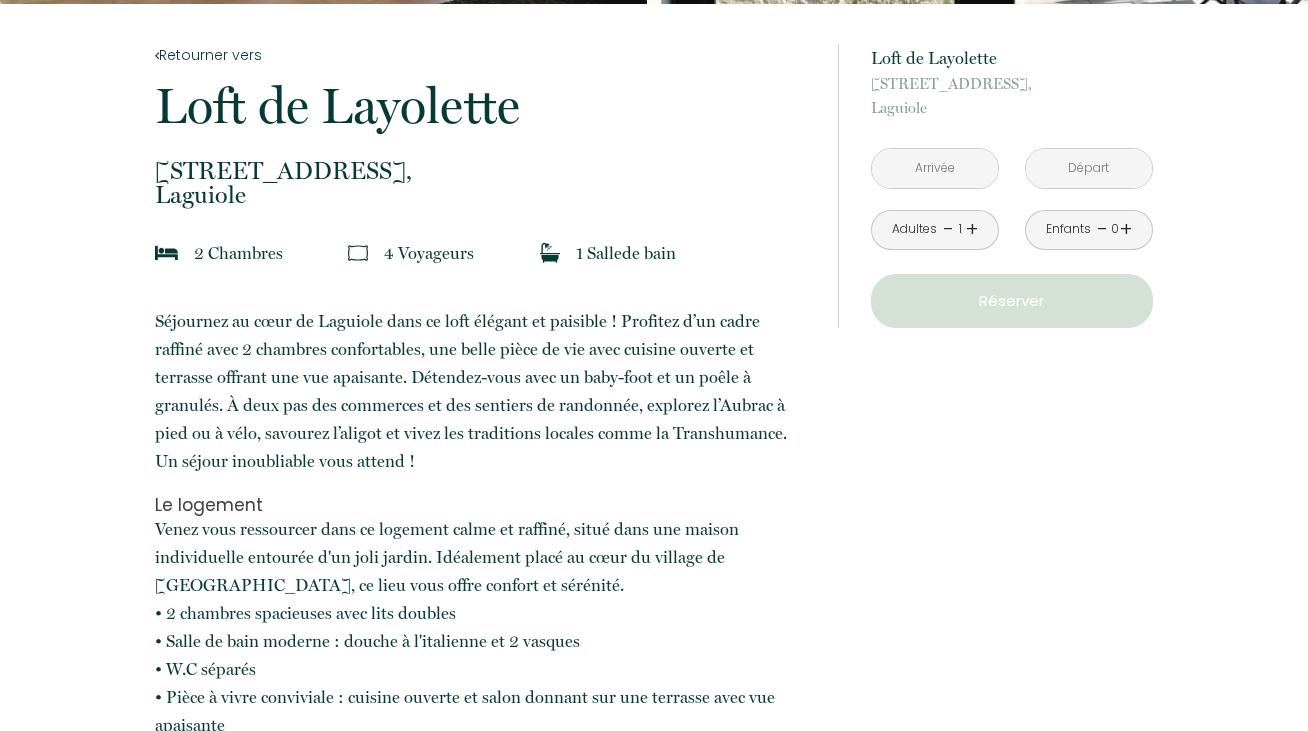 click at bounding box center [935, 168] 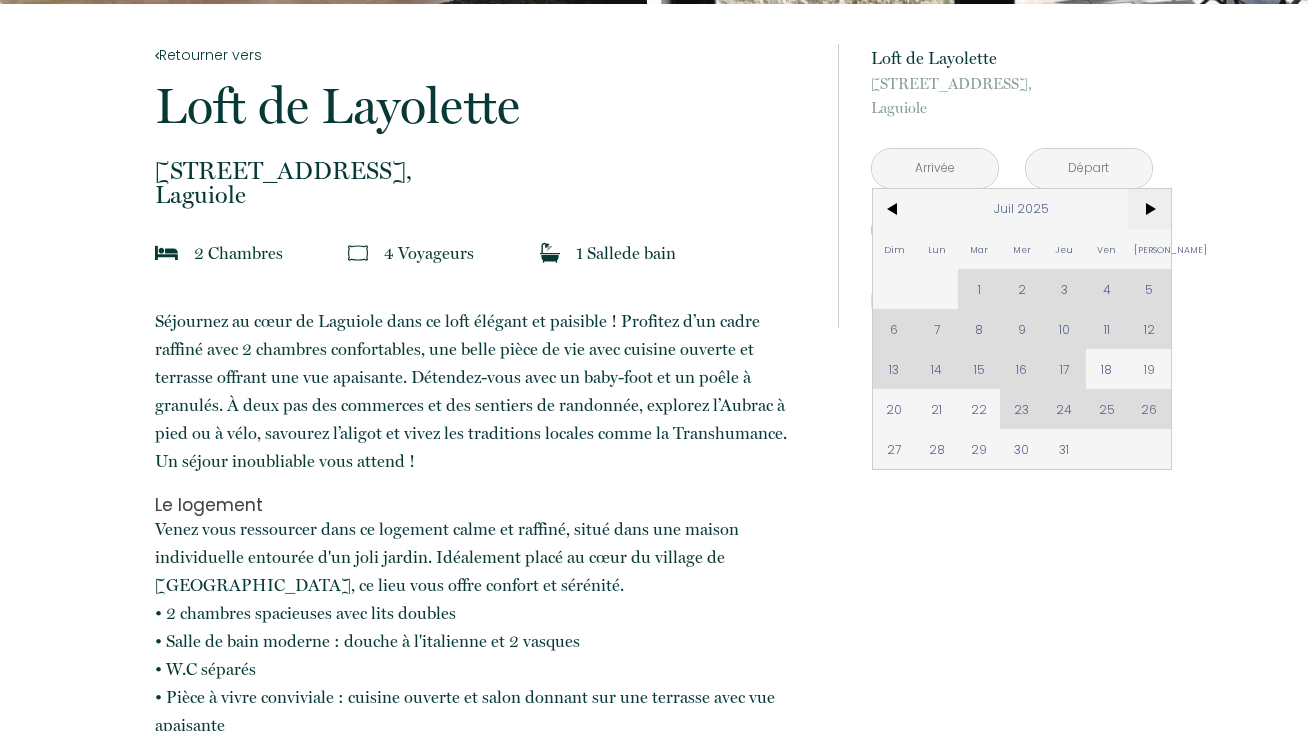 click on ">" at bounding box center (1149, 209) 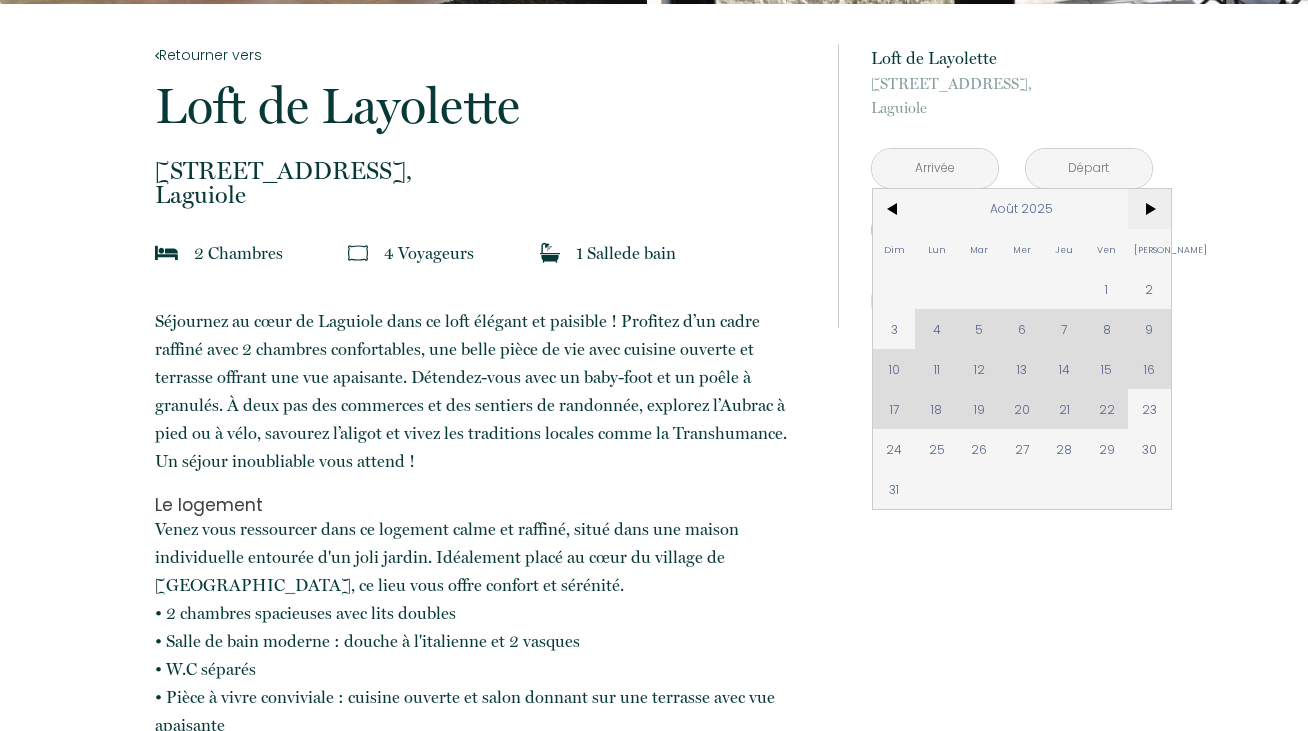 click on ">" at bounding box center [1149, 209] 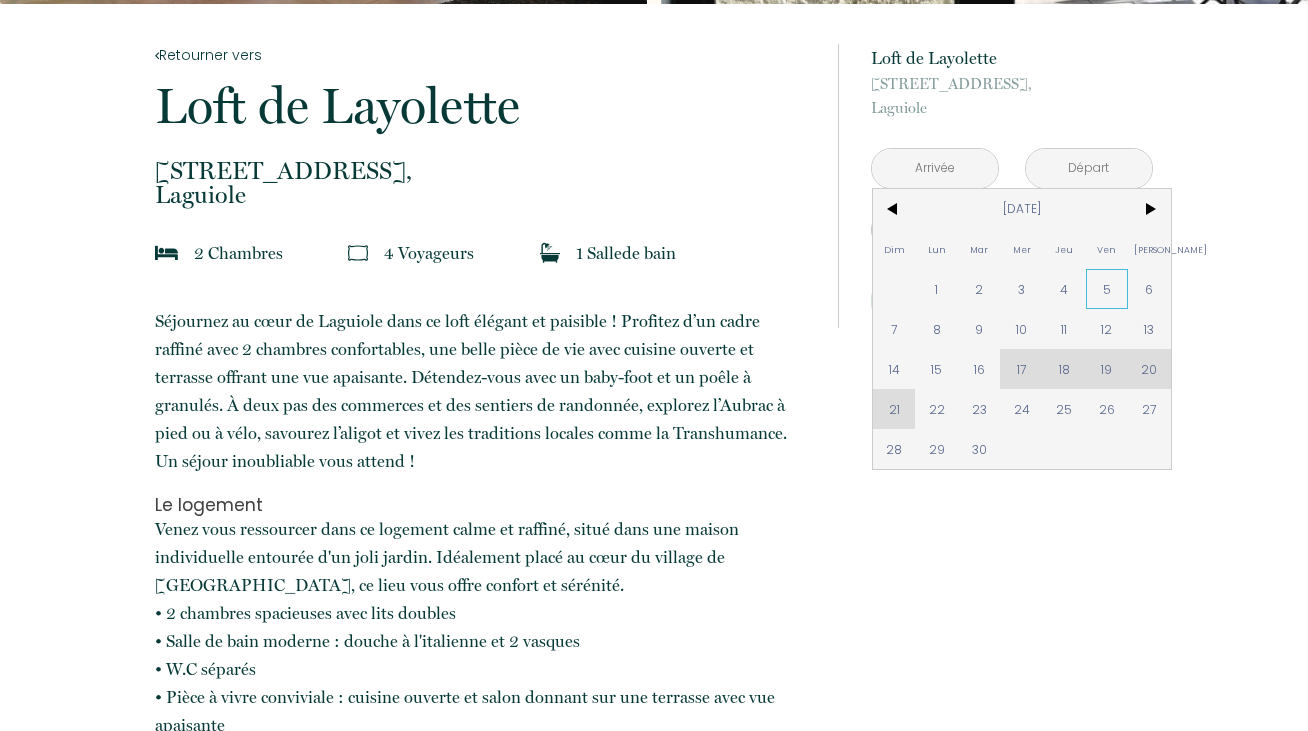 click on "5" at bounding box center (1107, 289) 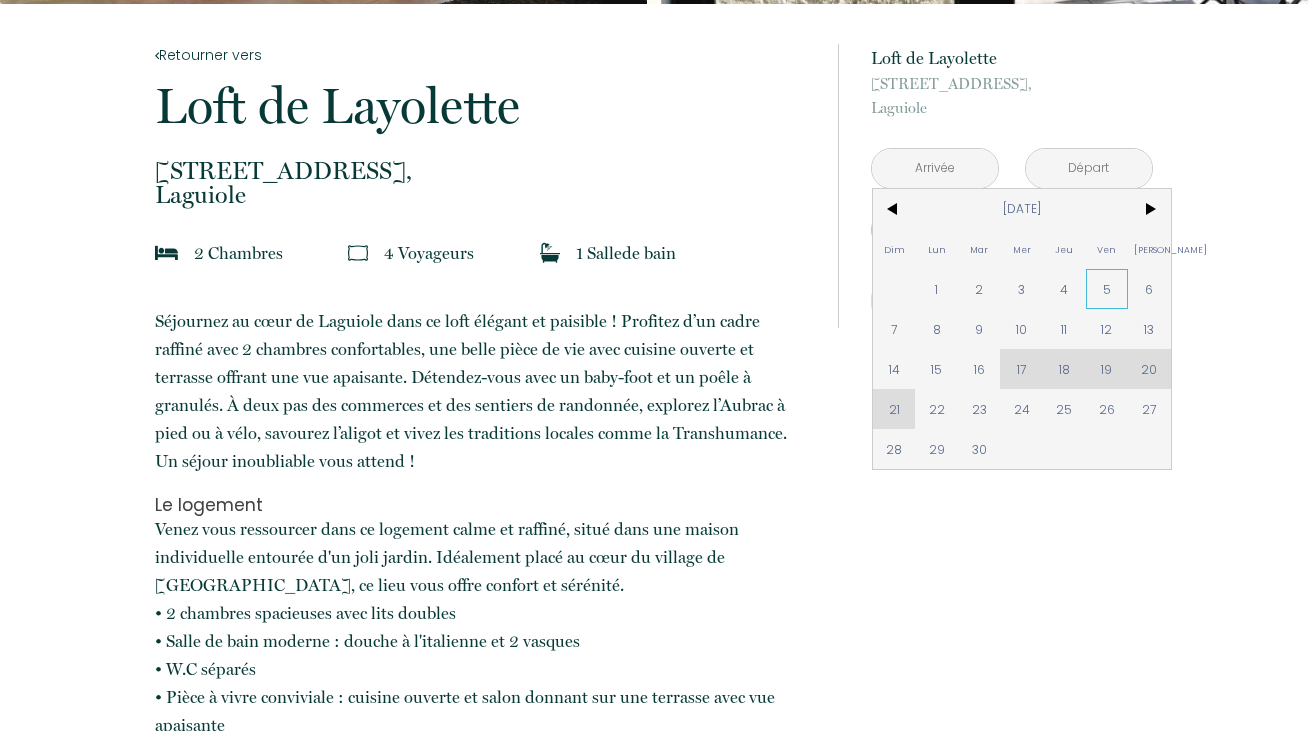 type on "[DATE]" 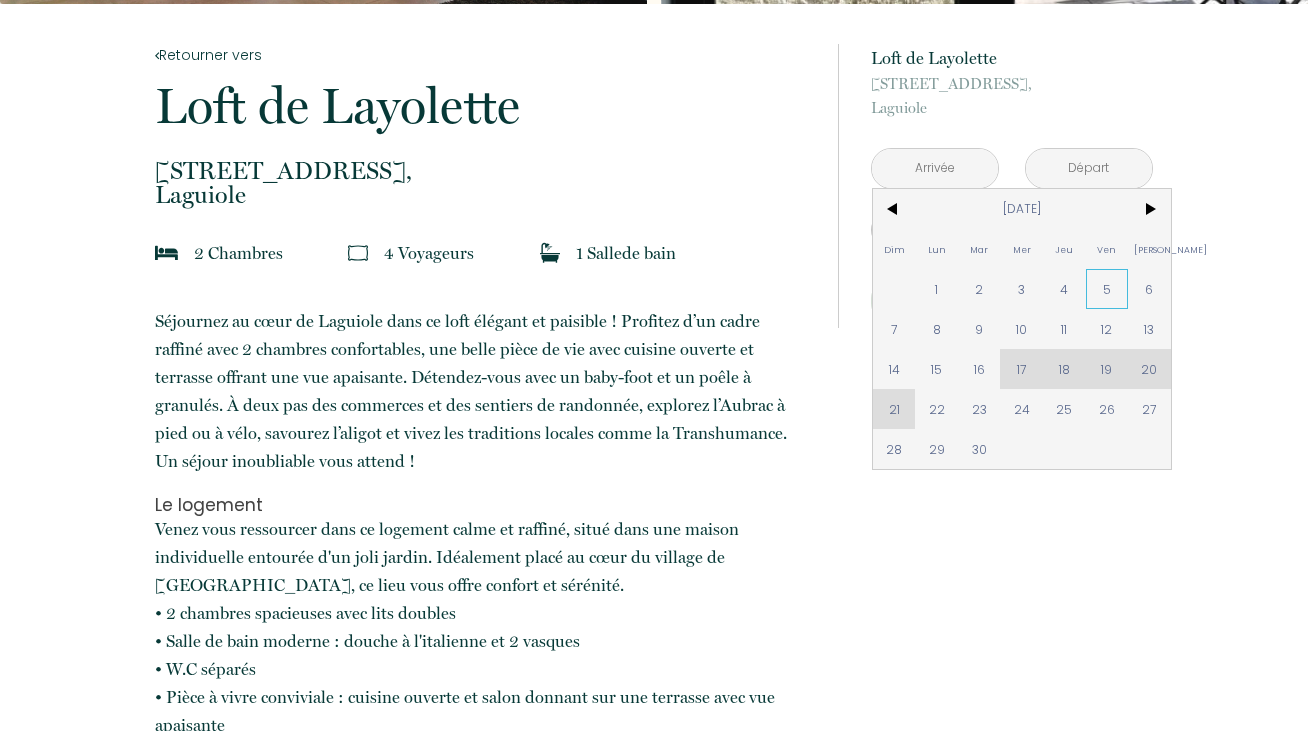 type on "[DATE]" 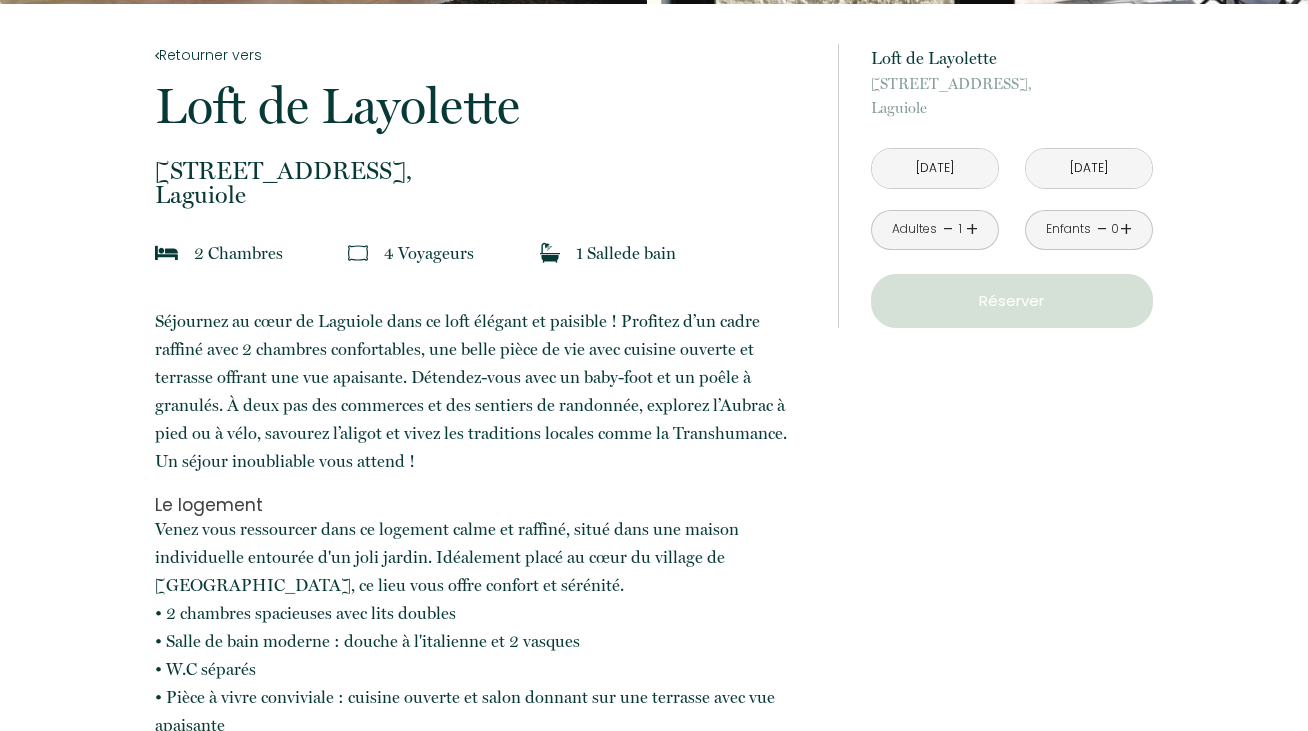 click on "à partir de   127 €
Loft de Layolette
[STREET_ADDRESS][DATE]         <   [DATE]   >   Dim Lun Mar Mer Jeu Ven Sam   1 2 3 4 5 6 7 8 9 10 11 12 13 14 15 16 17 18 19 20 21 22 23 24 25 26 27 28 29 30     <   2025   >   Janvier Février Mars Avril Mai Juin Juillet Août Septembre Octobre Novembre Décembre     <   [DATE] - [DATE]   >   2020 2021 2022 2023 2024 2025 2026 2027 2028 2029     [DATE]         <   [DATE]   >   Dim Lun Mar Mer Jeu Ven Sam   1 2 3 4 5 6 7 8 9 10 11 12 13 14 15 16 17 18 19 20 21 22 23 24 25 26 27 28 29 30     <   2025   >   [PERSON_NAME] Mars Avril Mai Juin Juillet Août Septembre Octobre Novembre Décembre     <   [DATE] - [DATE]   >   2020 2021 2022 2023 2024 2025 2026 2027 2028 2029   Adultes   -   1   +   Enfants   -   0   +
NaN € ×   nuit
NaN €
Frais de ménage" at bounding box center [1012, 186] 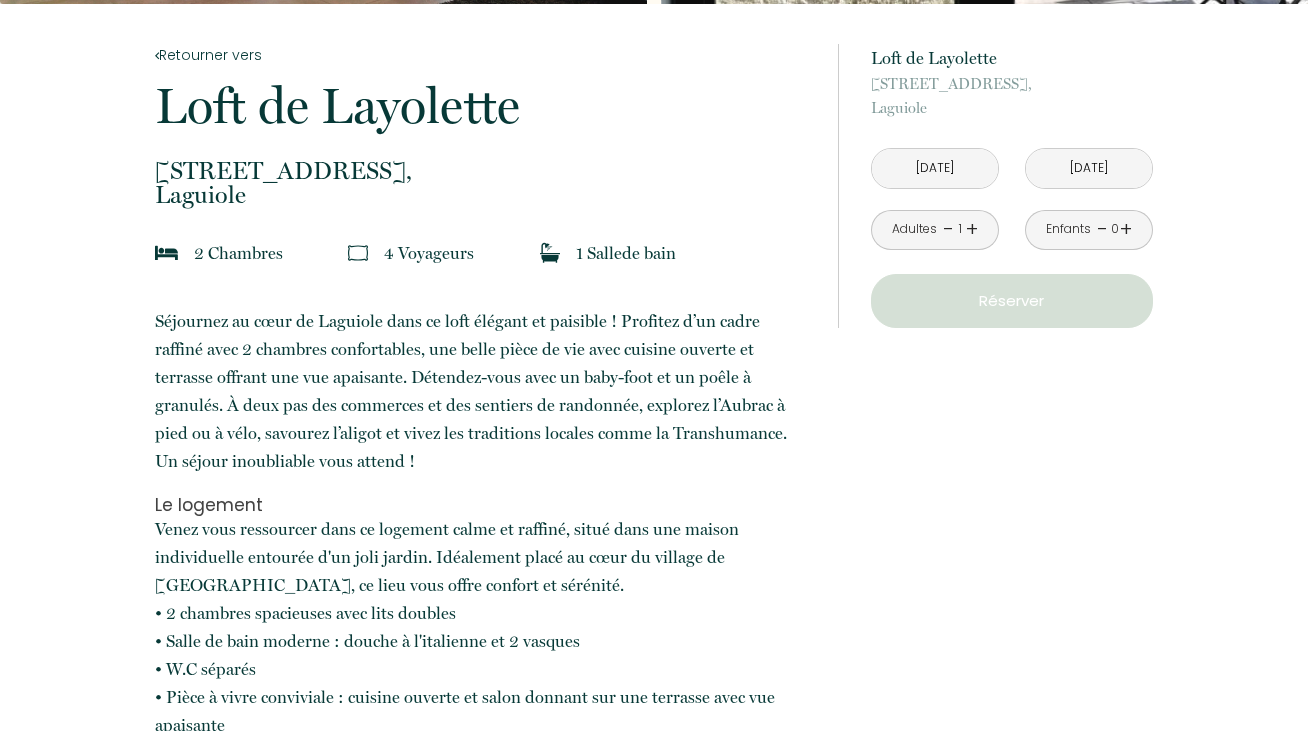 click on "à partir de   127 €
Loft de Layolette
[STREET_ADDRESS][DATE]         <   [DATE]   >   Dim Lun Mar Mer Jeu Ven Sam   1 2 3 4 5 6 7 8 9 10 11 12 13 14 15 16 17 18 19 20 21 22 23 24 25 26 27 28 29 30     <   2025   >   Janvier Février Mars Avril Mai Juin Juillet Août Septembre Octobre Novembre Décembre     <   [DATE] - [DATE]   >   2020 2021 2022 2023 2024 2025 2026 2027 2028 2029     [DATE]         <   [DATE]   >   Dim Lun Mar Mer Jeu Ven Sam   1 2 3 4 5 6 7 8 9 10 11 12 13 14 15 16 17 18 19 20 21 22 23 24 25 26 27 28 29 30     <   2025   >   [PERSON_NAME] Mars Avril Mai Juin Juillet Août Septembre Octobre Novembre Décembre     <   [DATE] - [DATE]   >   2020 2021 2022 2023 2024 2025 2026 2027 2028 2029   Adultes   -   1   +   Enfants   -   0   +
NaN € ×   nuit
NaN €
Frais de ménage" at bounding box center [1012, 186] 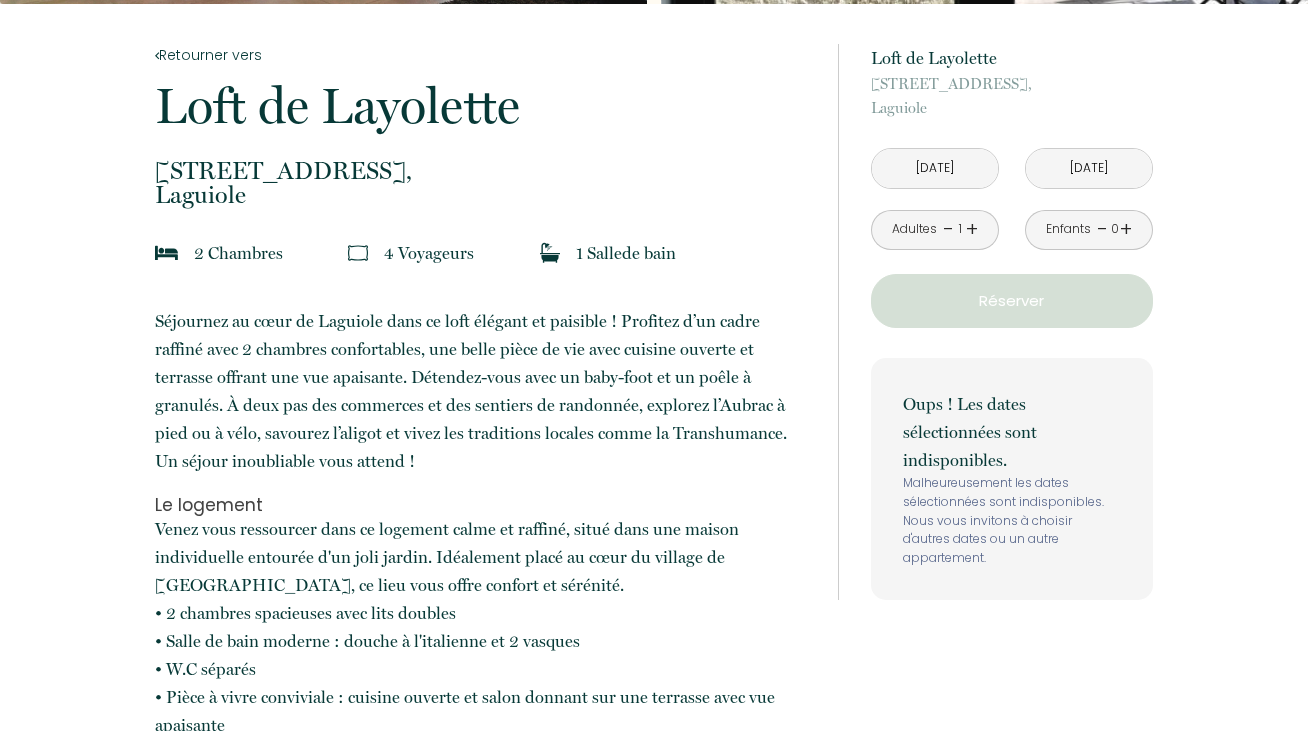 click on "Adultes   -   1   +" at bounding box center [935, 230] 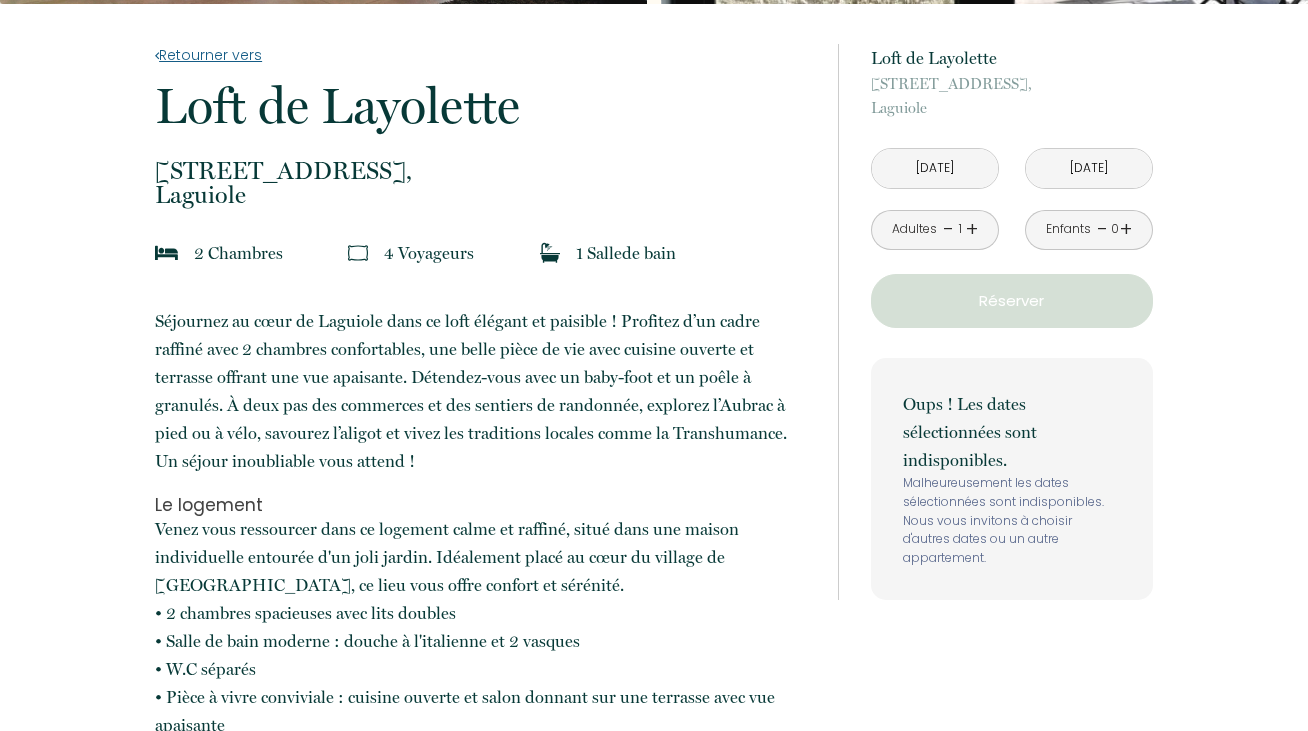 click on "[DATE]" at bounding box center (935, 168) 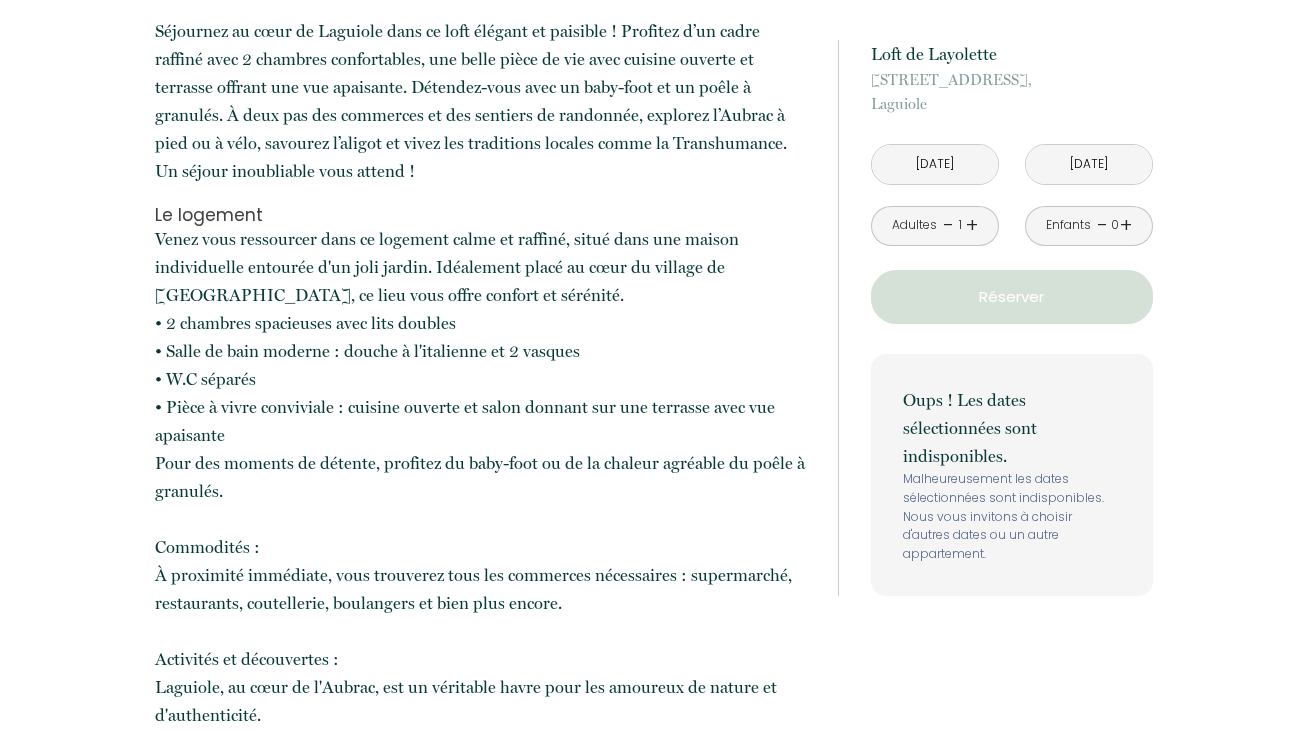 scroll, scrollTop: 0, scrollLeft: 0, axis: both 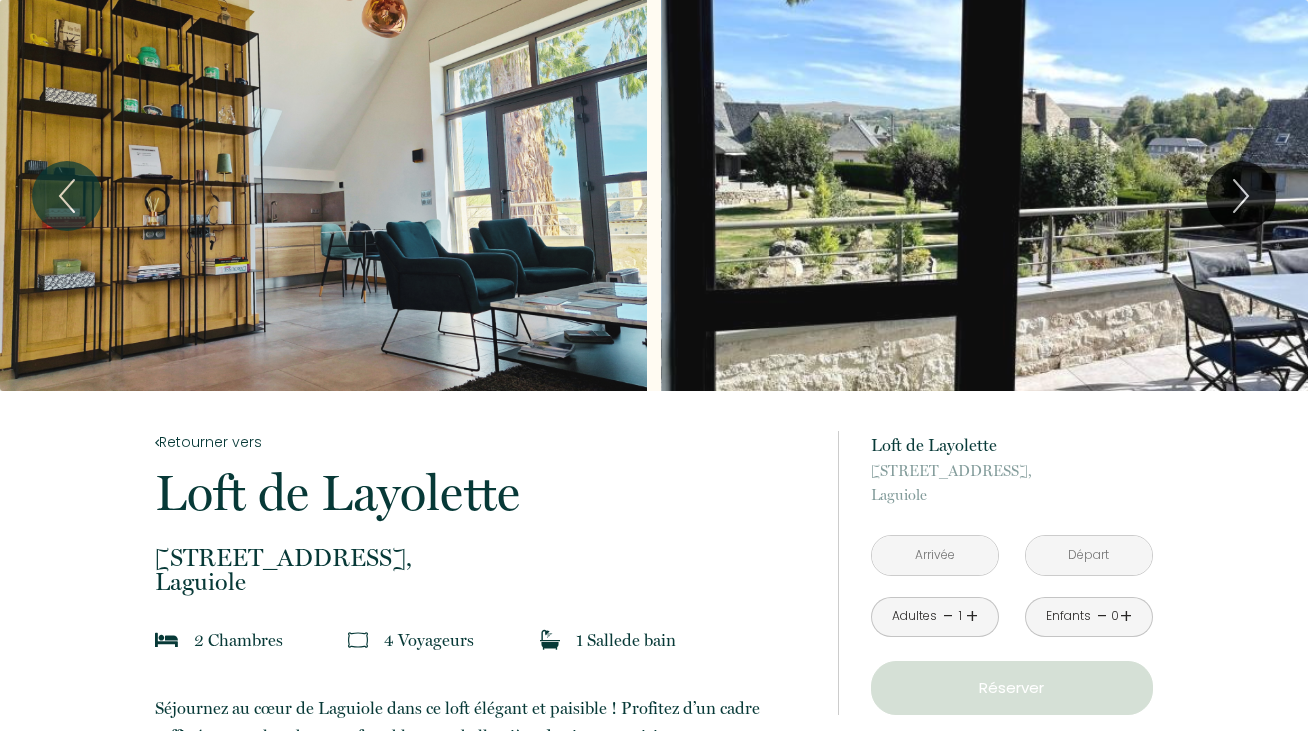 click at bounding box center (935, 555) 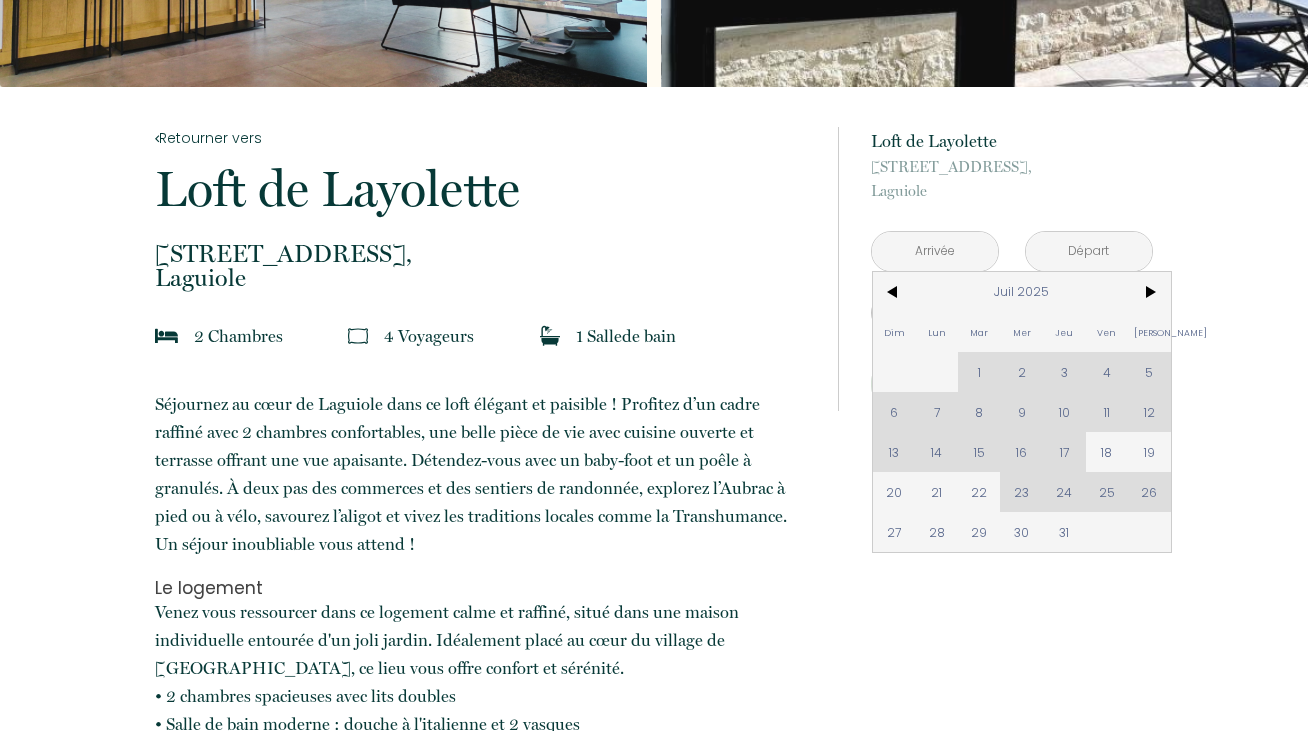 scroll, scrollTop: 308, scrollLeft: 0, axis: vertical 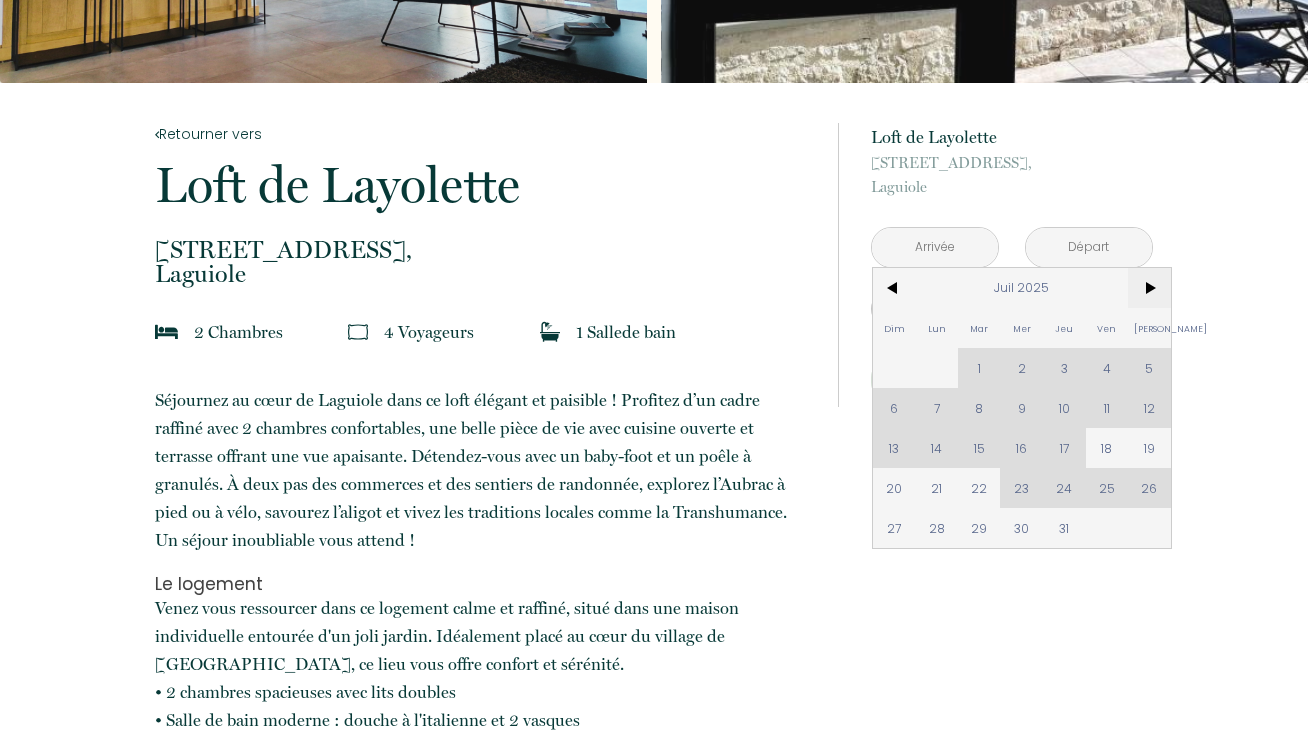 click on ">" at bounding box center [1149, 288] 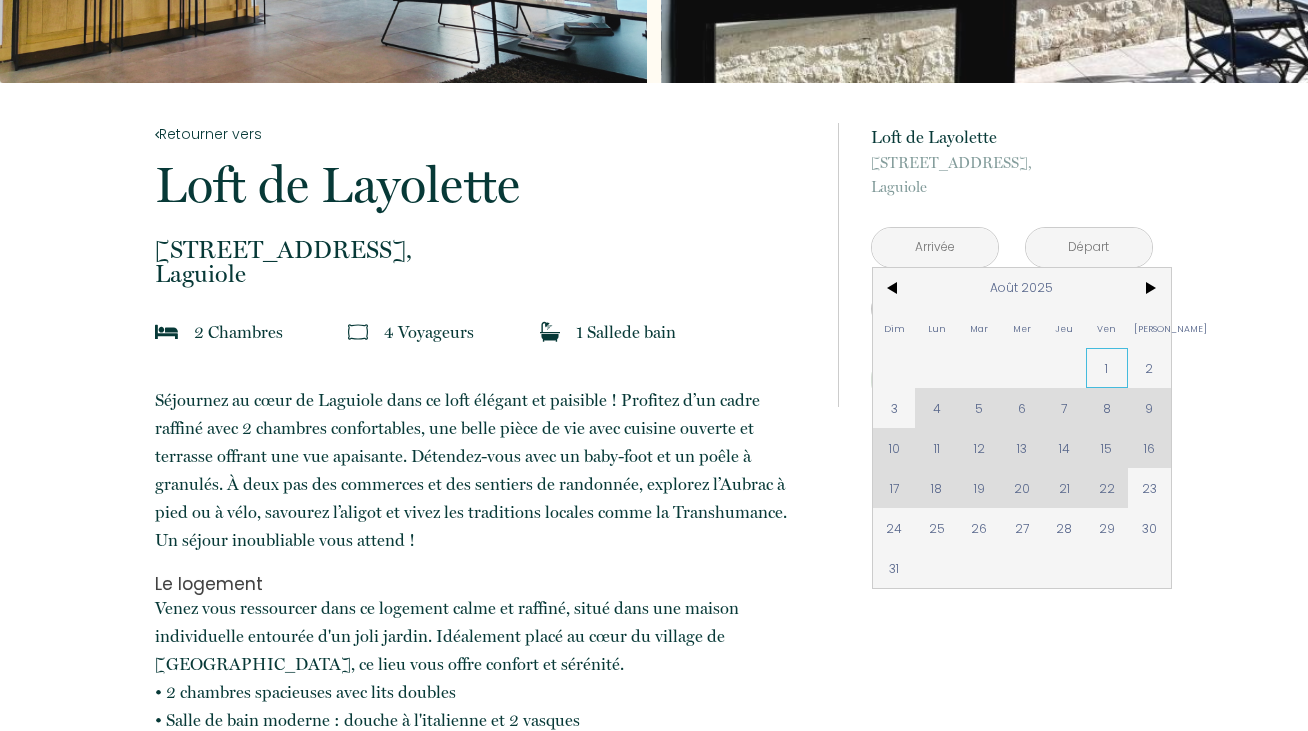 click on "1" at bounding box center (1107, 368) 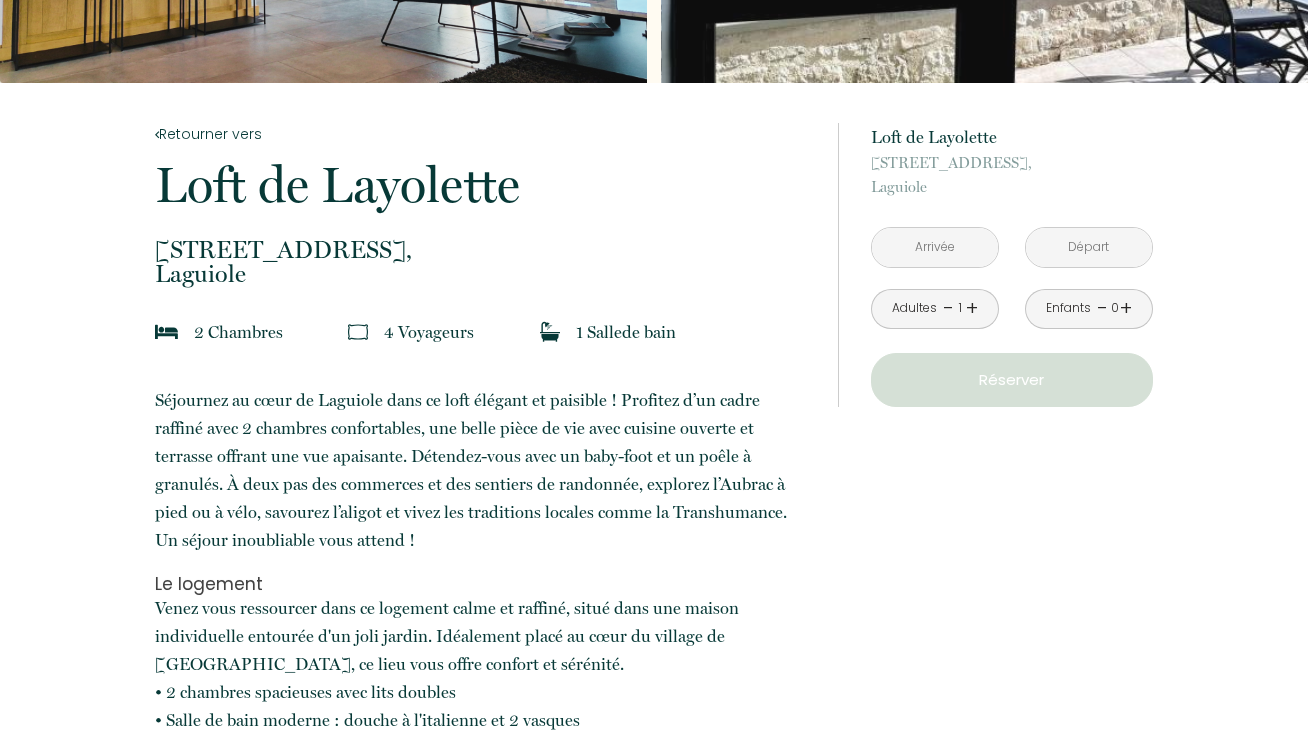 type on "Ven 01 Août 2025" 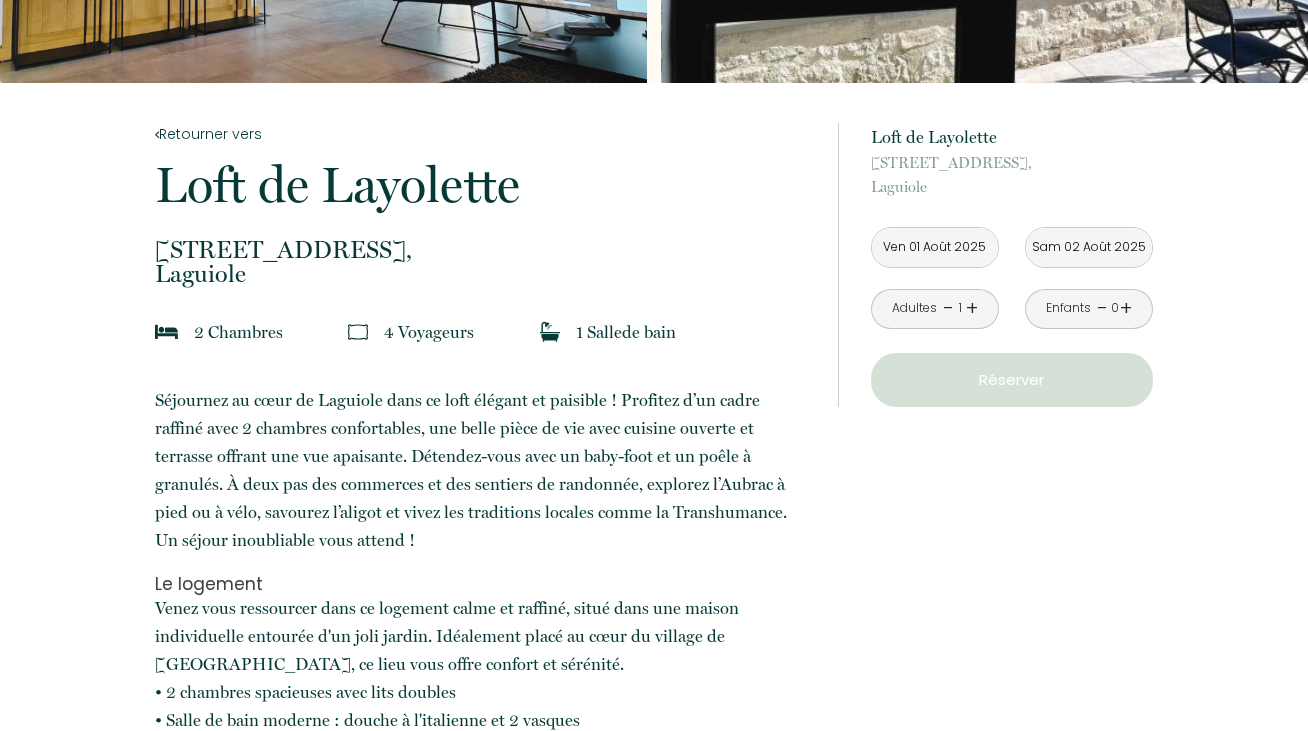 click on "Réserver" at bounding box center (1012, 380) 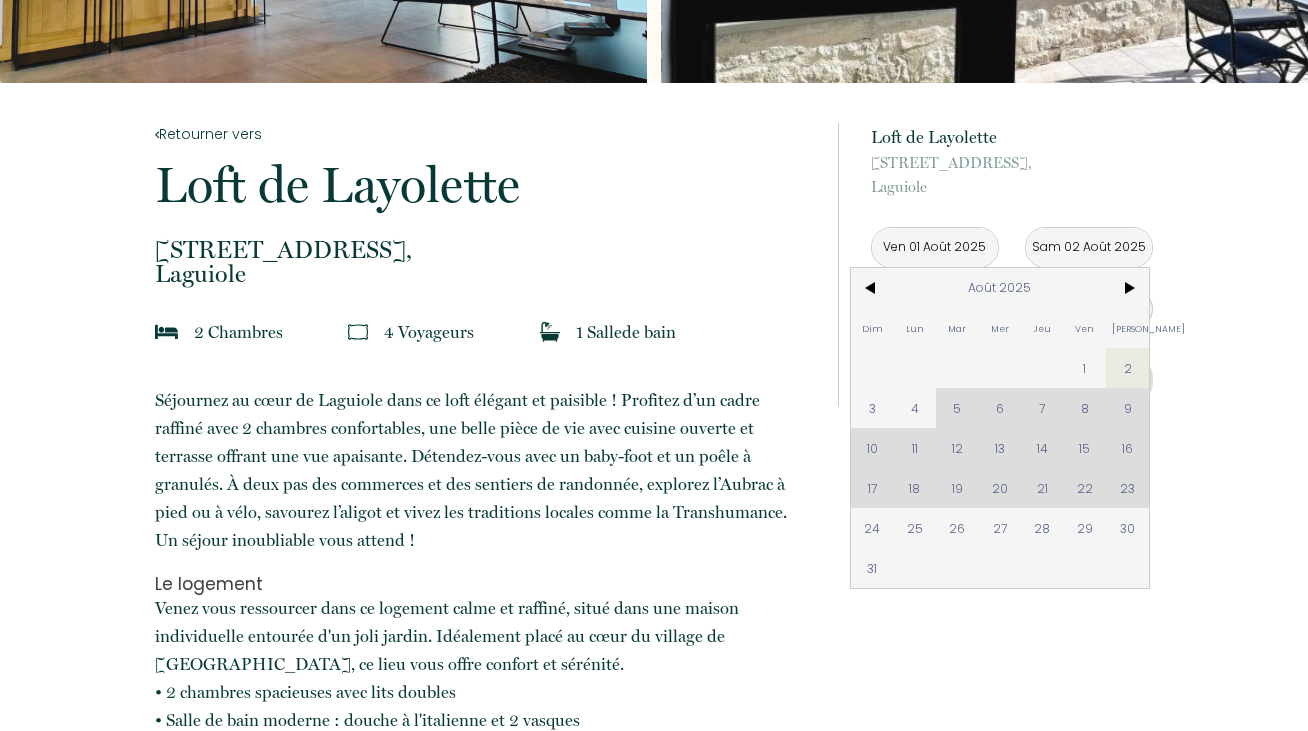 click on "Sam 02 Août 2025" at bounding box center (1089, 247) 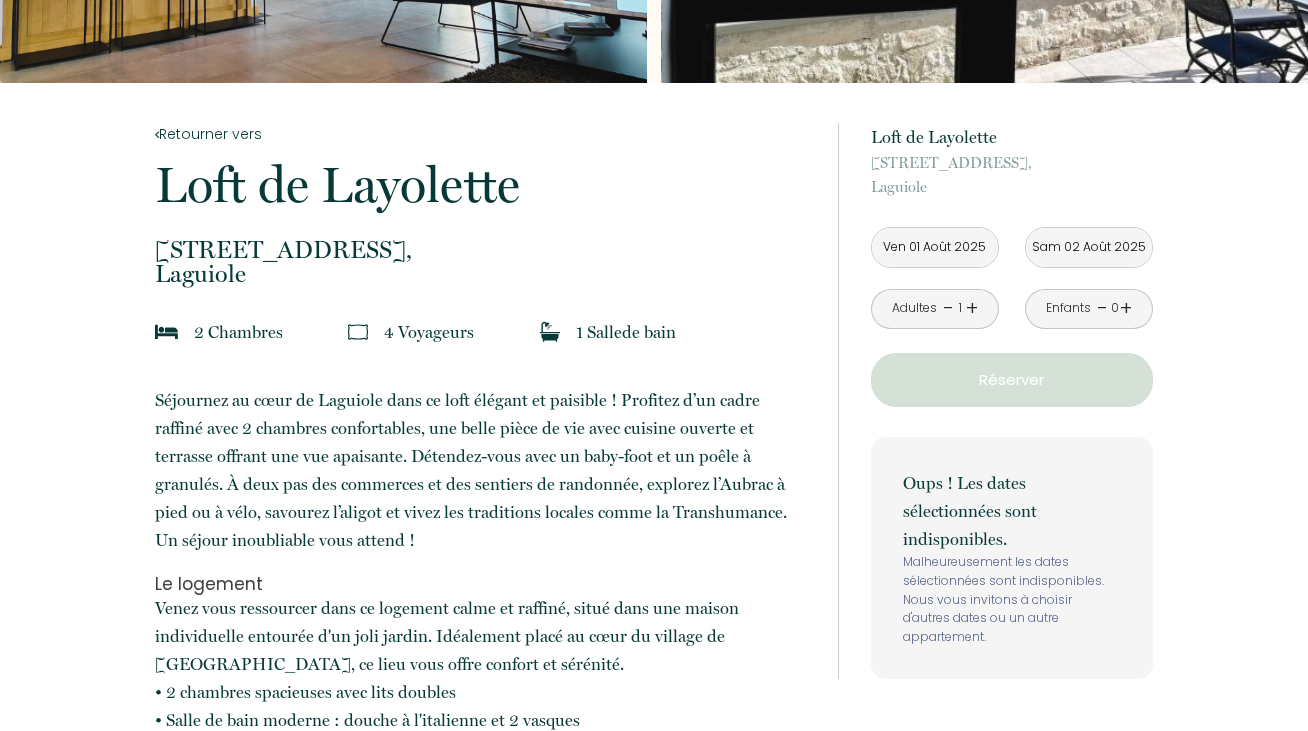 click on "Réserver" at bounding box center (1012, 380) 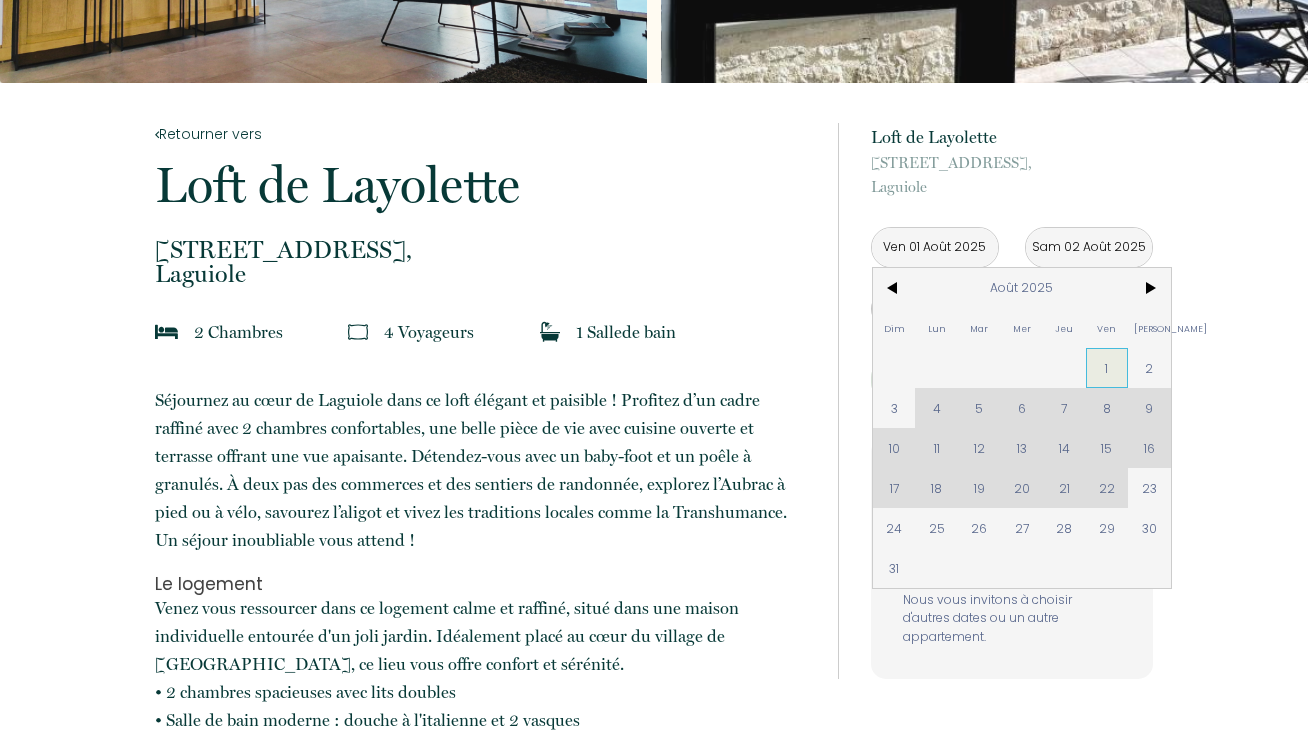 click on "1" at bounding box center (1107, 368) 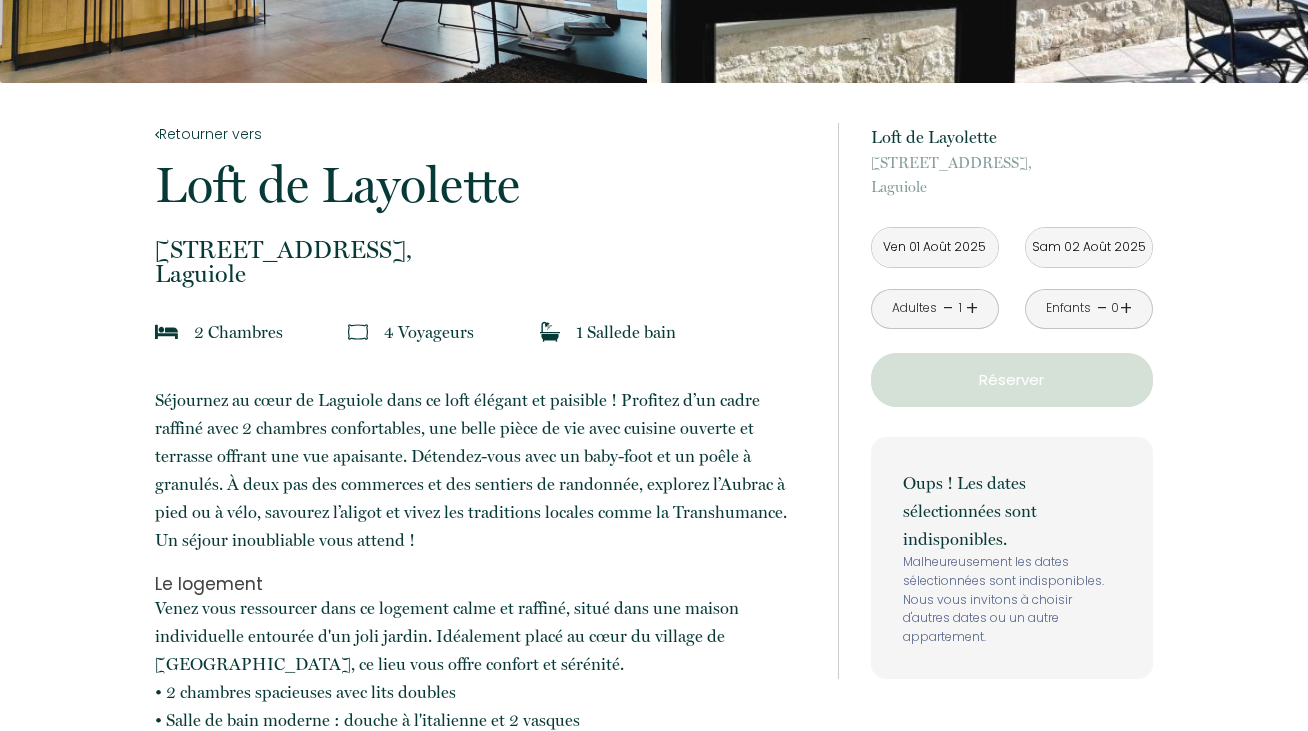scroll, scrollTop: 0, scrollLeft: 0, axis: both 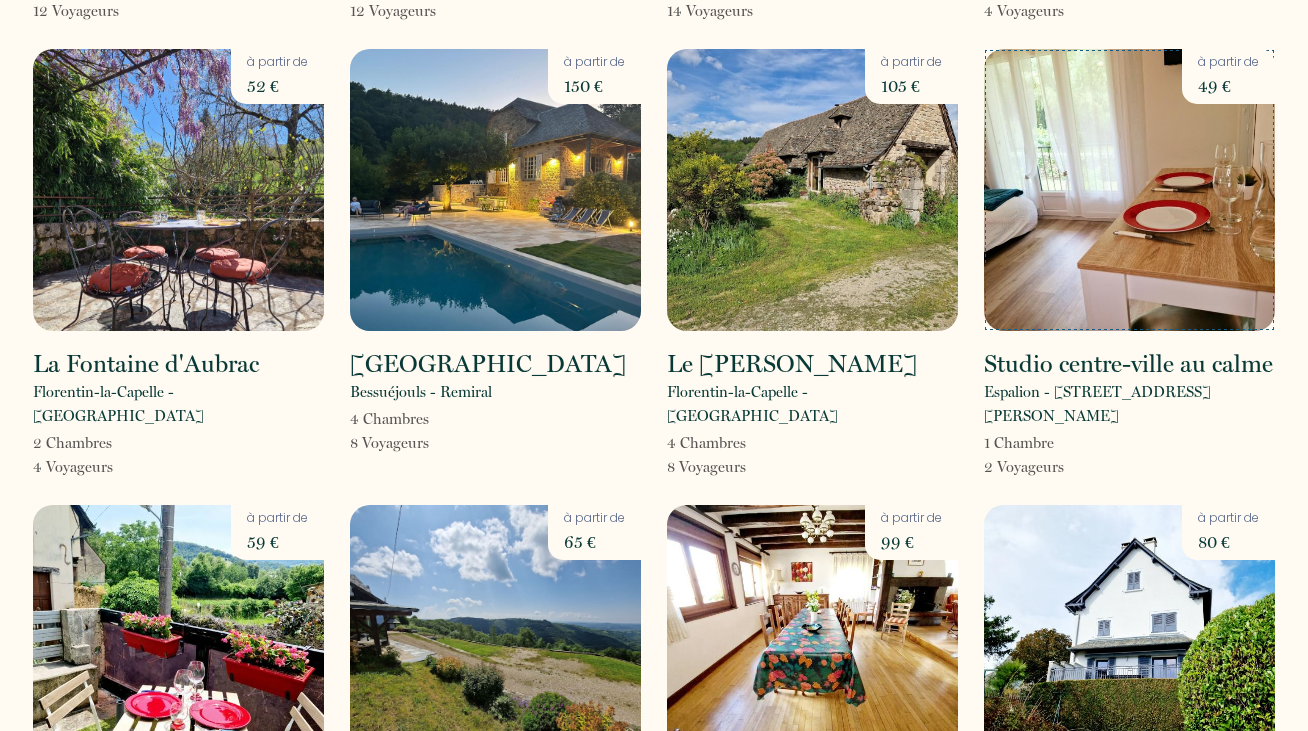 click at bounding box center [1129, 190] 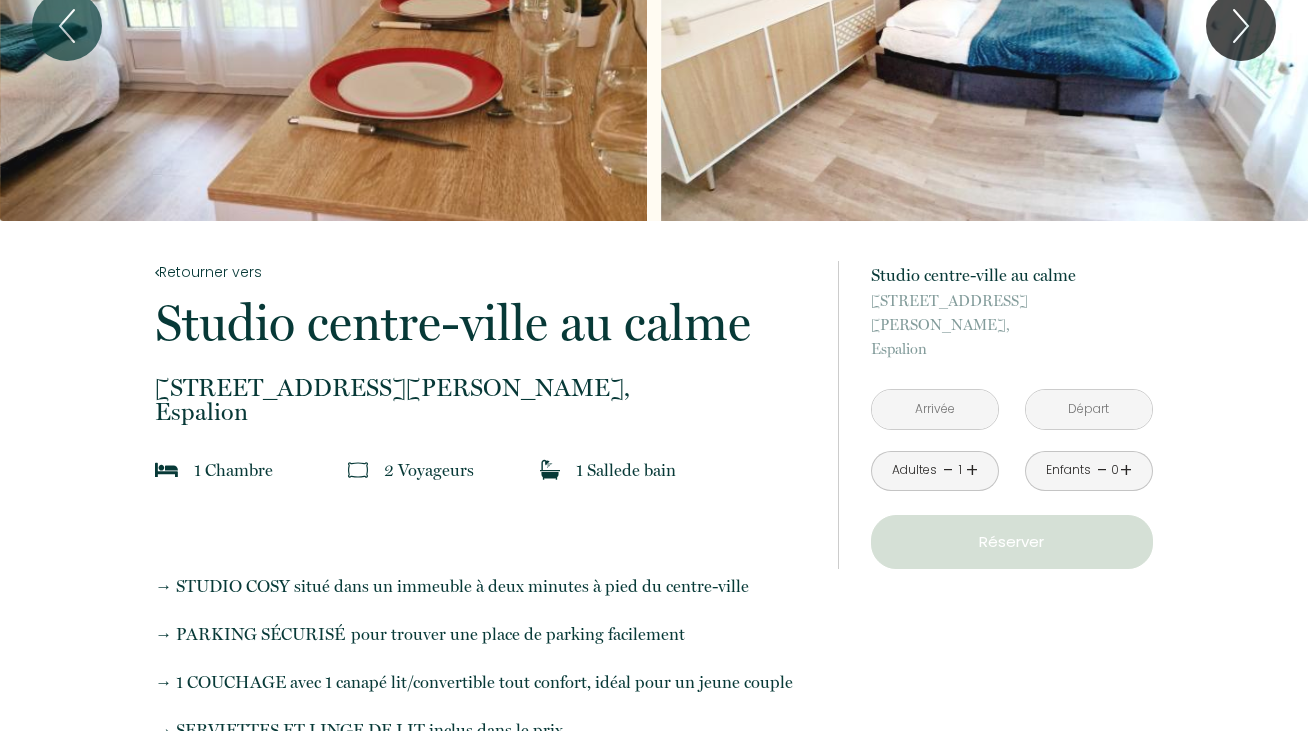 scroll, scrollTop: 207, scrollLeft: 0, axis: vertical 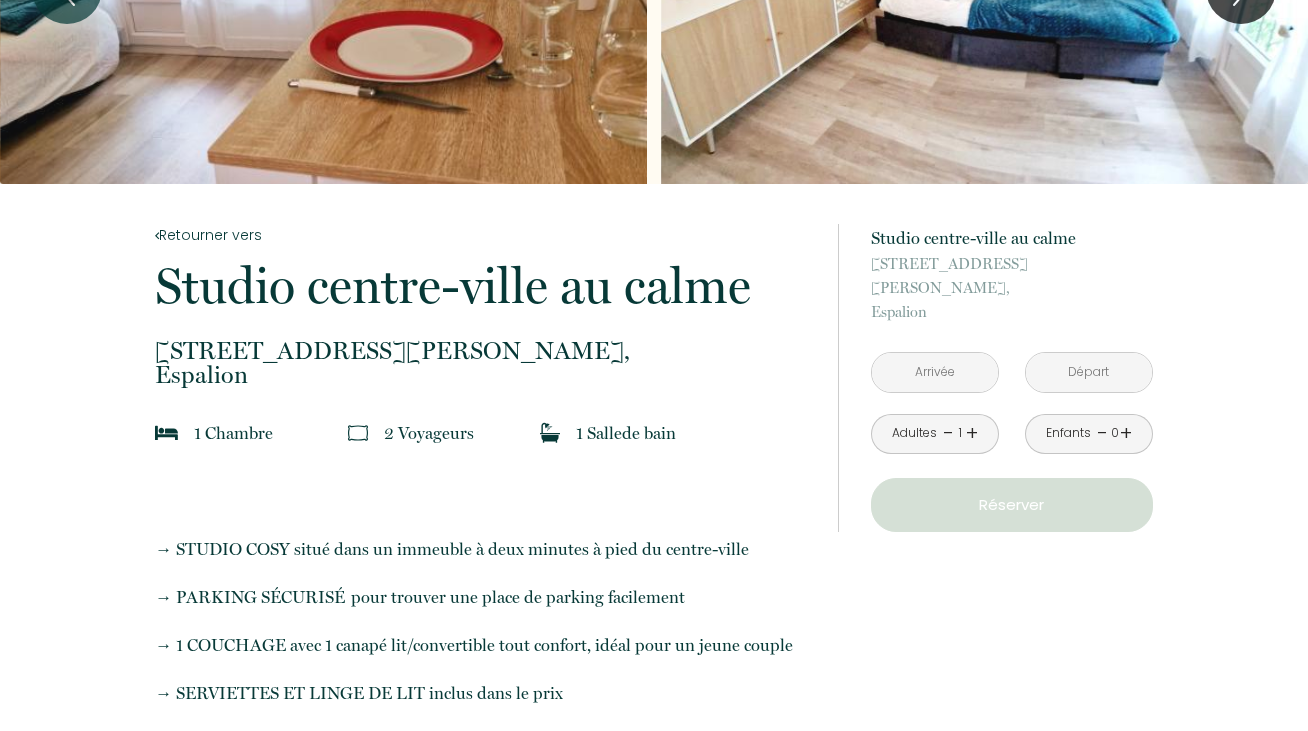 click at bounding box center [935, 372] 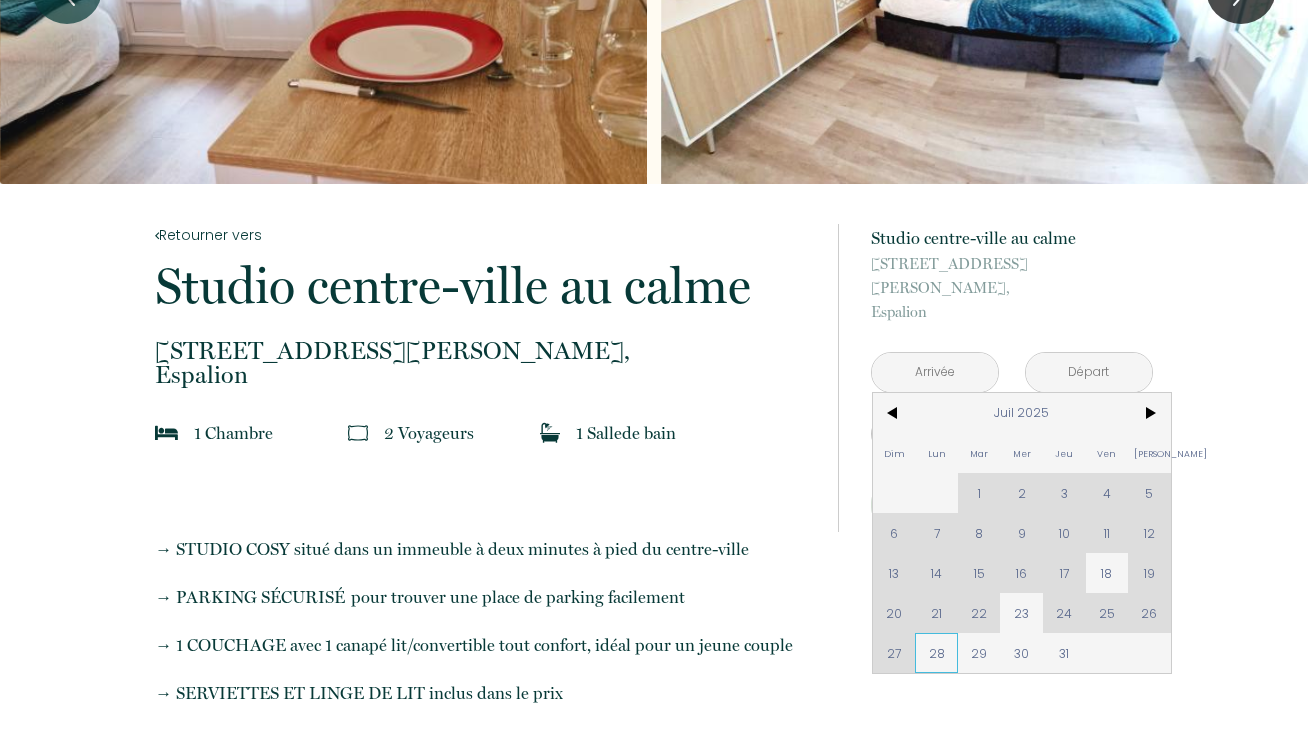 click on "28" at bounding box center [936, 653] 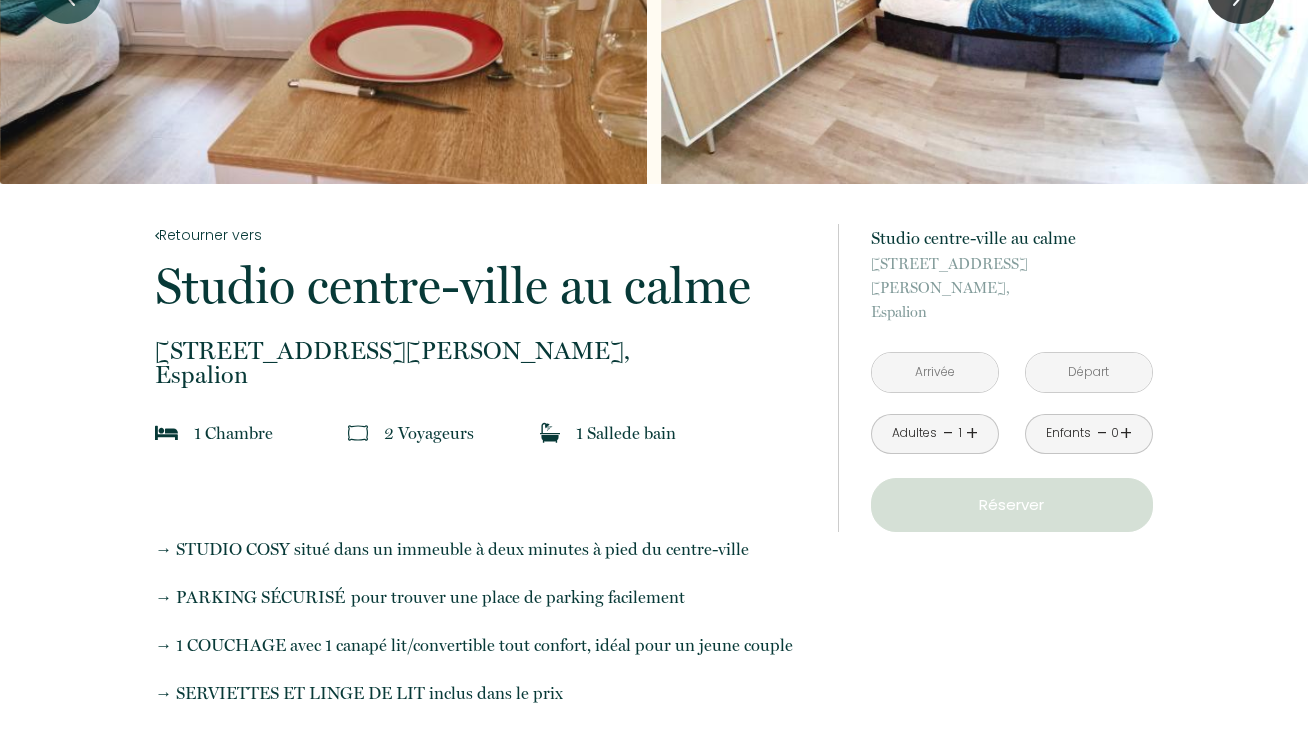 type on "Lun 28 Juil 2025" 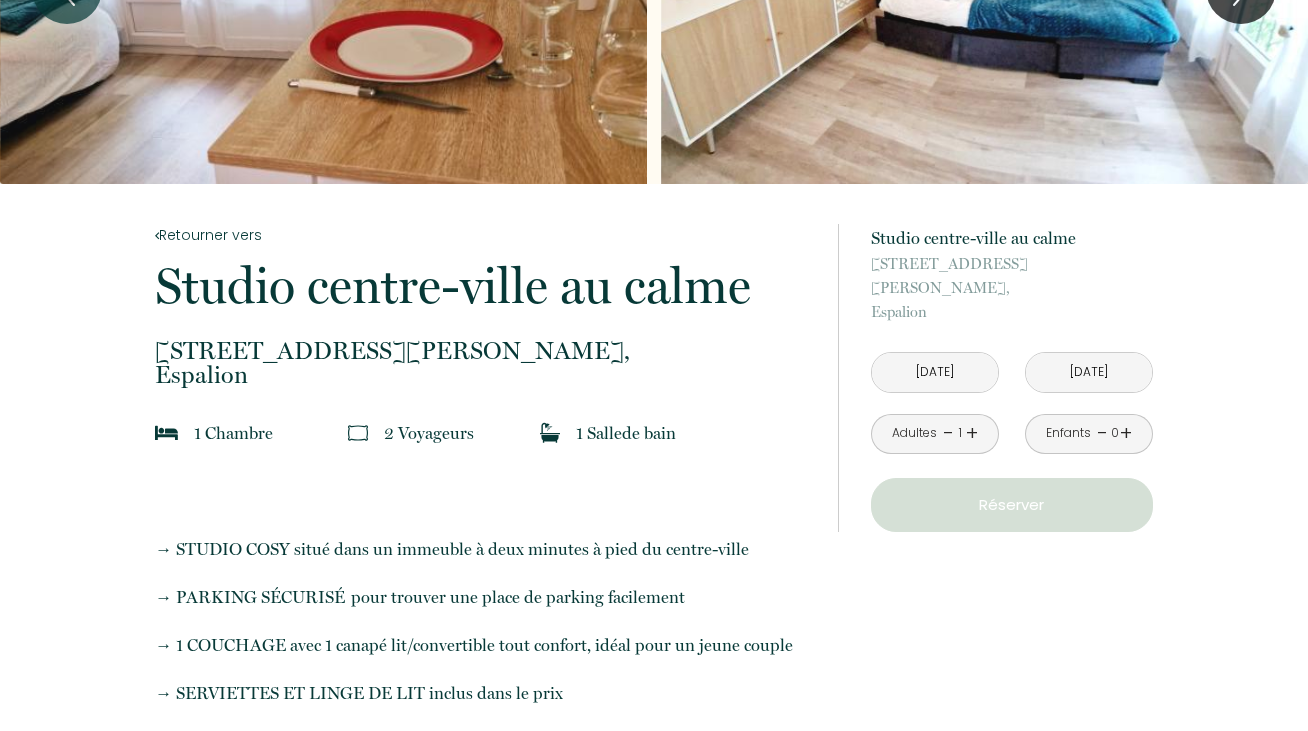 click on "à partir de   49 €
Studio centre-ville au calme
15 Rue Camille Violand,  Espalion
Lun 28 Juil 2025         <   Juil 2025   >   Dim Lun Mar Mer Jeu Ven Sam   1 2 3 4 5 6 7 8 9 10 11 12 13 14 15 16 17 18 19 20 21 22 23 24 25 26 27 28 29 30 31     <   2025   >   Janvier Février Mars Avril Mai Juin Juillet Août Septembre Octobre Novembre Décembre     <   2020 - 2029   >   2020 2021 2022 2023 2024 2025 2026 2027 2028 2029     Mar 29 Juil 2025         <   Juil 2025   >   Dim Lun Mar Mer Jeu Ven Sam   1 2 3 4 5 6 7 8 9 10 11 12 13 14 15 16 17 18 19 20 21 22 23 24 25 26 27 28 29 30 31     <   2025   >   Janvier Février Mars Avril Mai Juin Juillet Août Septembre Octobre Novembre Décembre     <   2020 - 2029   >   2020 2021 2022 2023 2024 2025 2026 2027 2028 2029   Adultes   -   1   +   Enfants   -   0   +
NaN € ×   nuit
NaN €" at bounding box center (995, 1826) 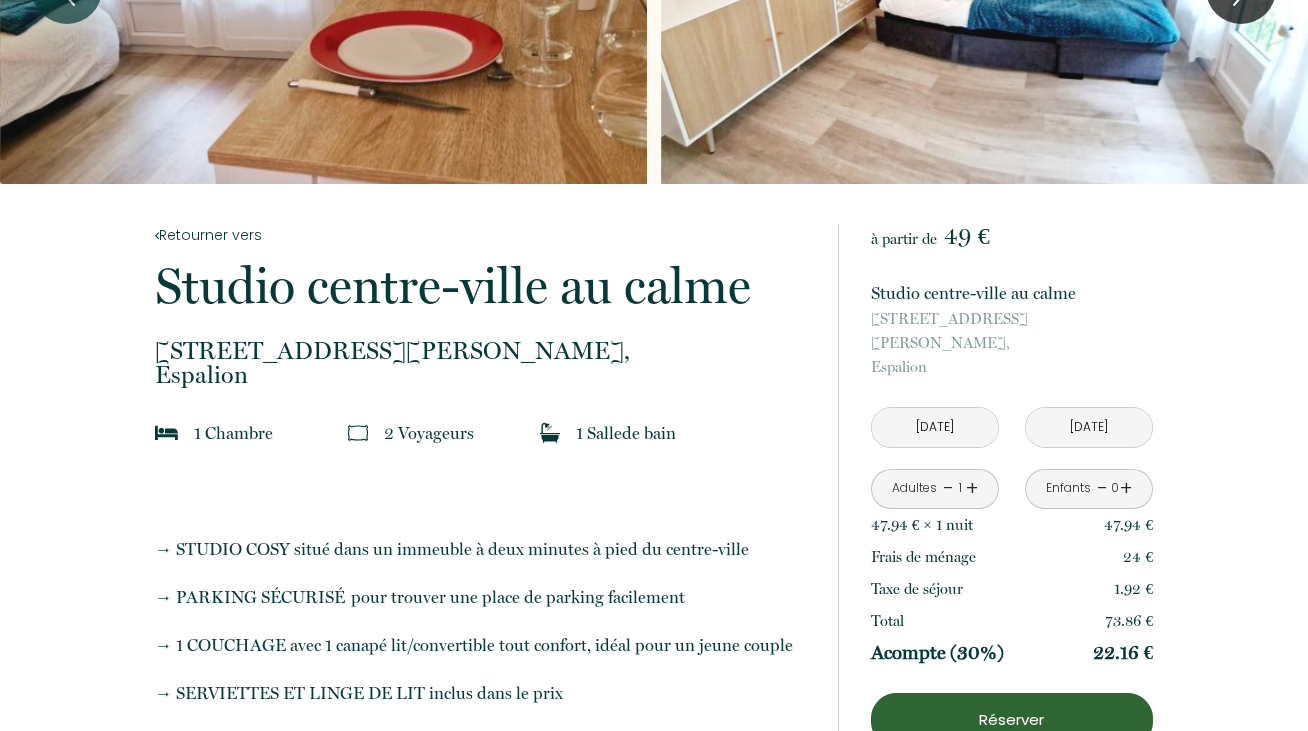 click on "Mar 29 Juil 2025" at bounding box center (1089, 427) 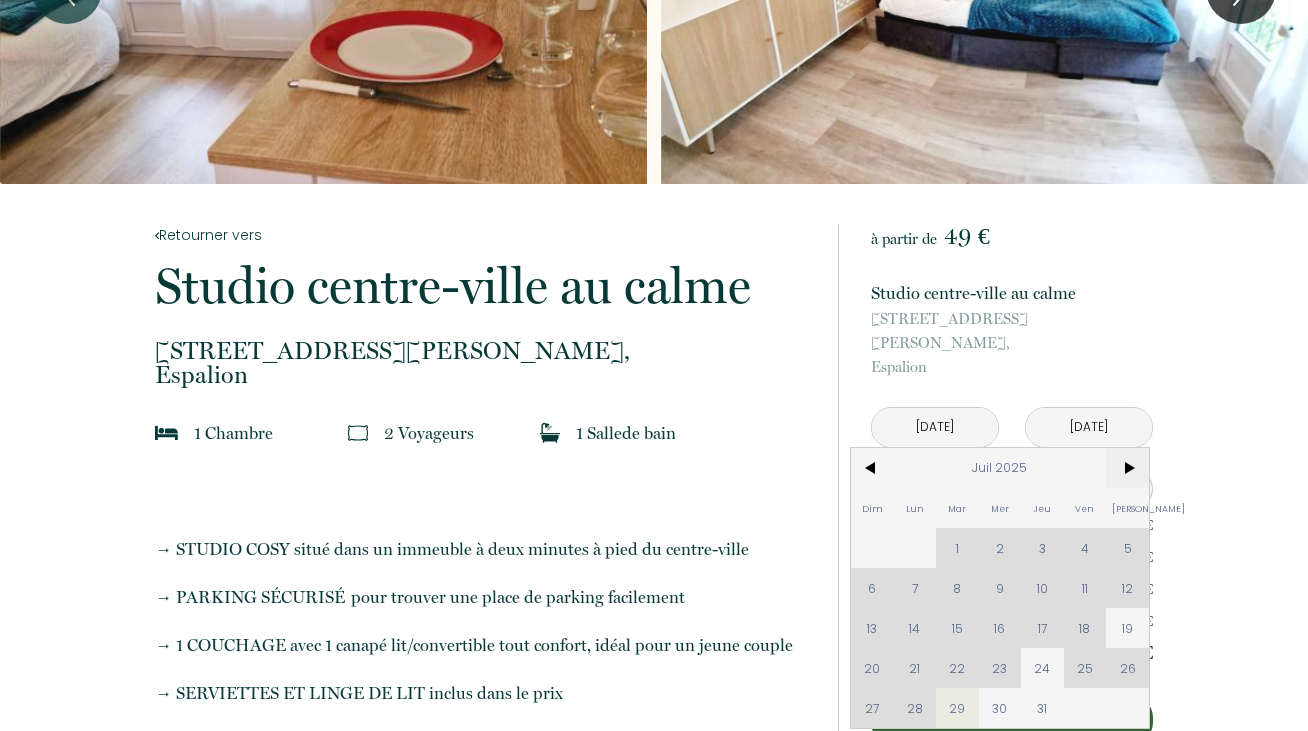 click on ">" at bounding box center (1127, 468) 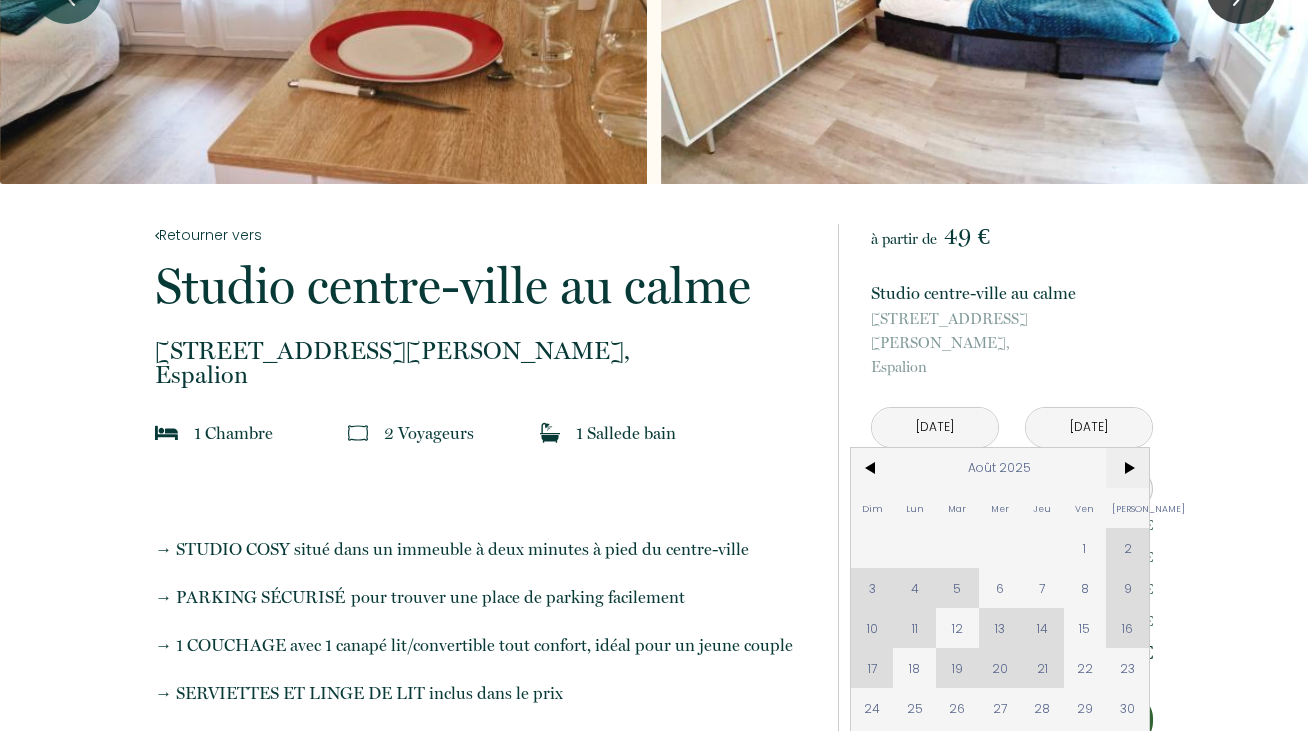 click on ">" at bounding box center (1127, 468) 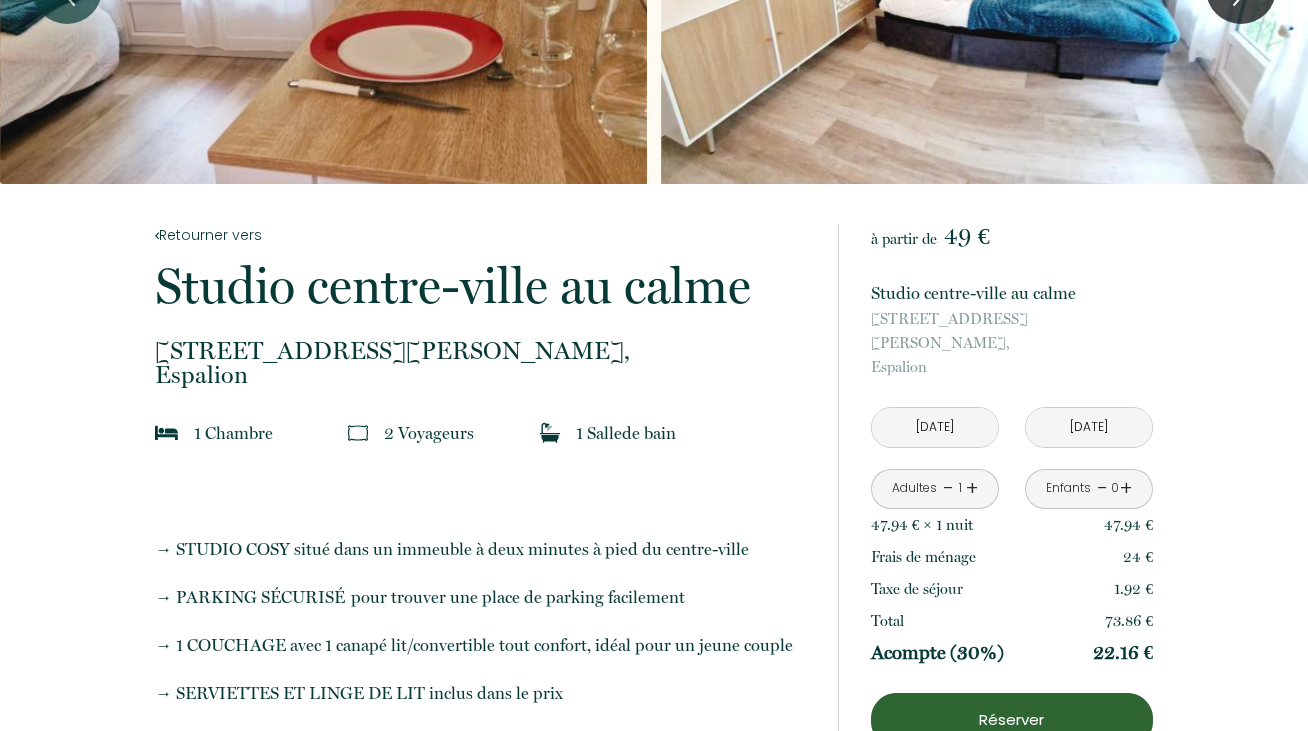 click on "à partir de   49 €
Studio centre-ville au calme
15 Rue Camille Violand,  Espalion
Lun 28 Juil 2025         <   Juil 2025   >   Dim Lun Mar Mer Jeu Ven Sam   1 2 3 4 5 6 7 8 9 10 11 12 13 14 15 16 17 18 19 20 21 22 23 24 25 26 27 28 29 30 31     <   2025   >   Janvier Février Mars Avril Mai Juin Juillet Août Septembre Octobre Novembre Décembre     <   2020 - 2029   >   2020 2021 2022 2023 2024 2025 2026 2027 2028 2029     Ven 05 Sep 2025         <   Sep 2025   >   Dim Lun Mar Mer Jeu Ven Sam   1 2 3 4 5 6 7 8 9 10 11 12 13 14 15 16 17 18 19 20 21 22 23 24 25 26 27 28 29 30     <   2025   >   Janvier Février Mars Avril Mai Juin Juillet Août Septembre Octobre Novembre Décembre     <   2020 - 2029   >   2020 2021 2022 2023 2024 2025 2026 2027 2028 2029   Adultes   -   1   +   Enfants   -   0   +
47.94 € × 1  nuit
47.94 €" at bounding box center (1012, 581) 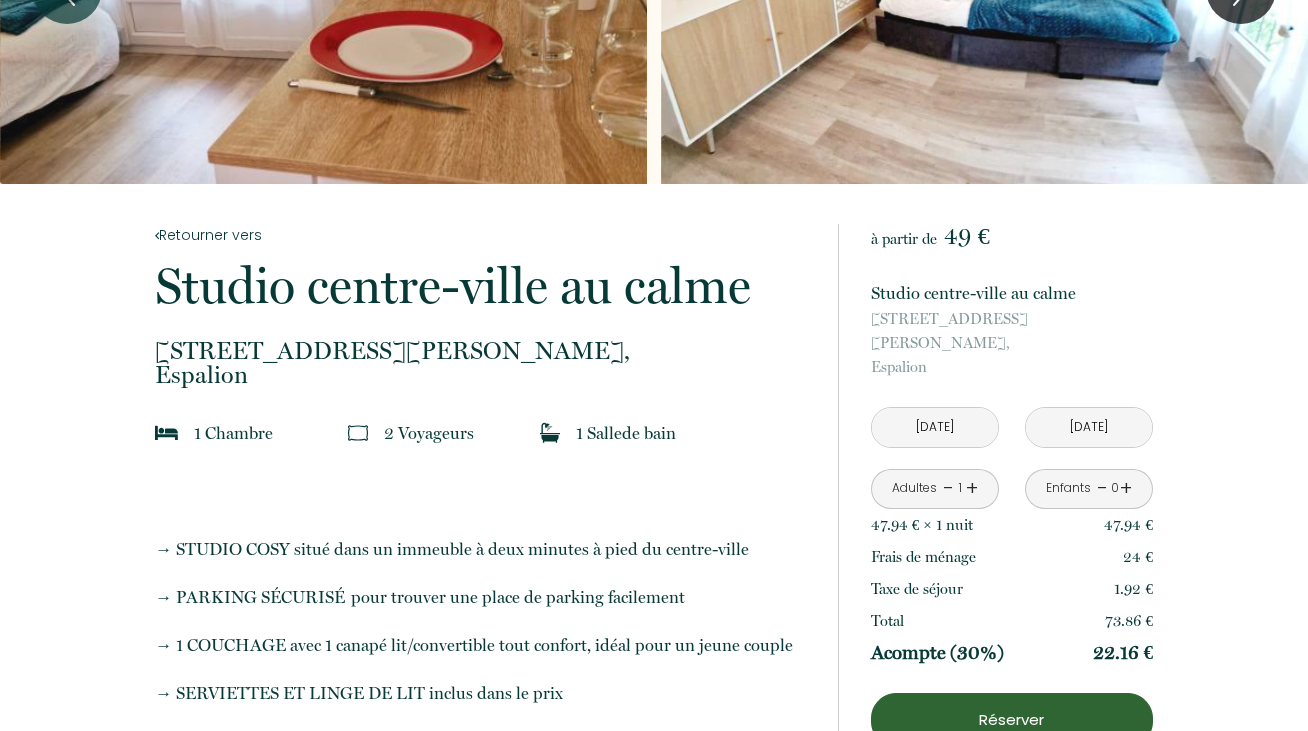 click on "Enfants   -   0   +" at bounding box center (1089, 489) 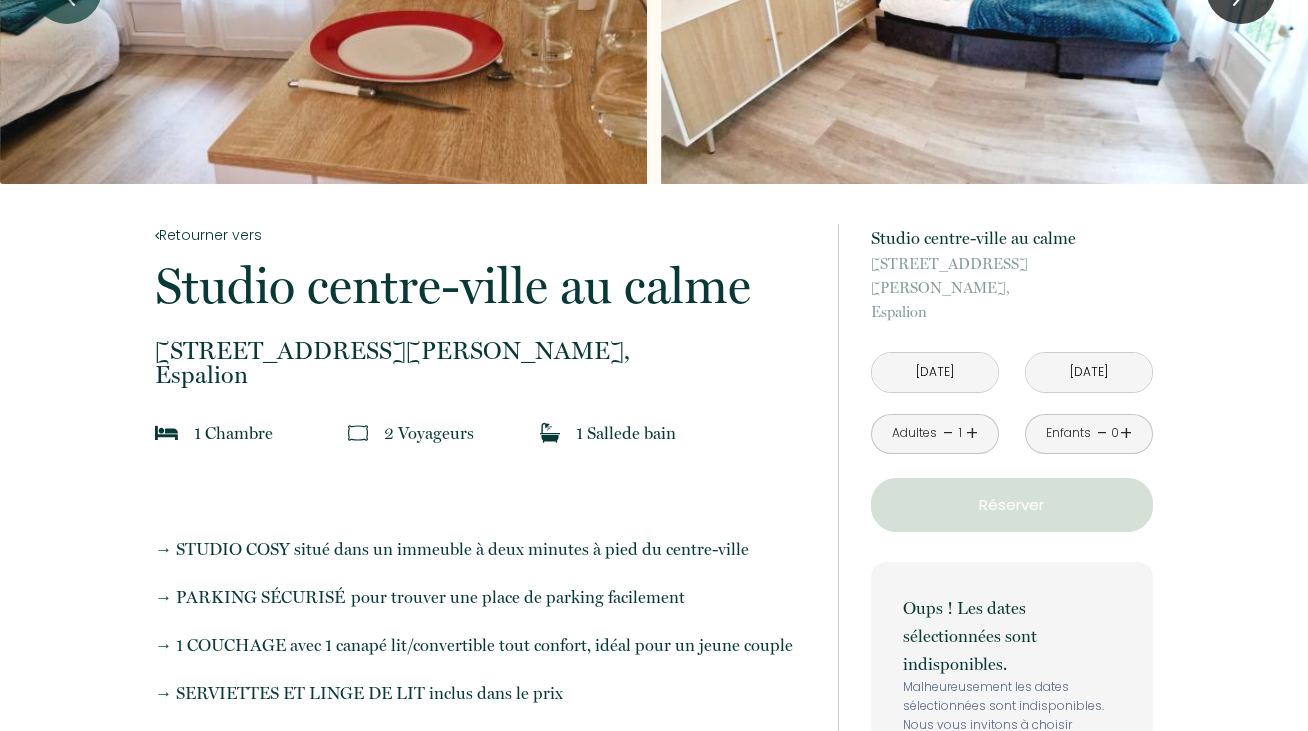 click on "[DATE]" at bounding box center (1089, 372) 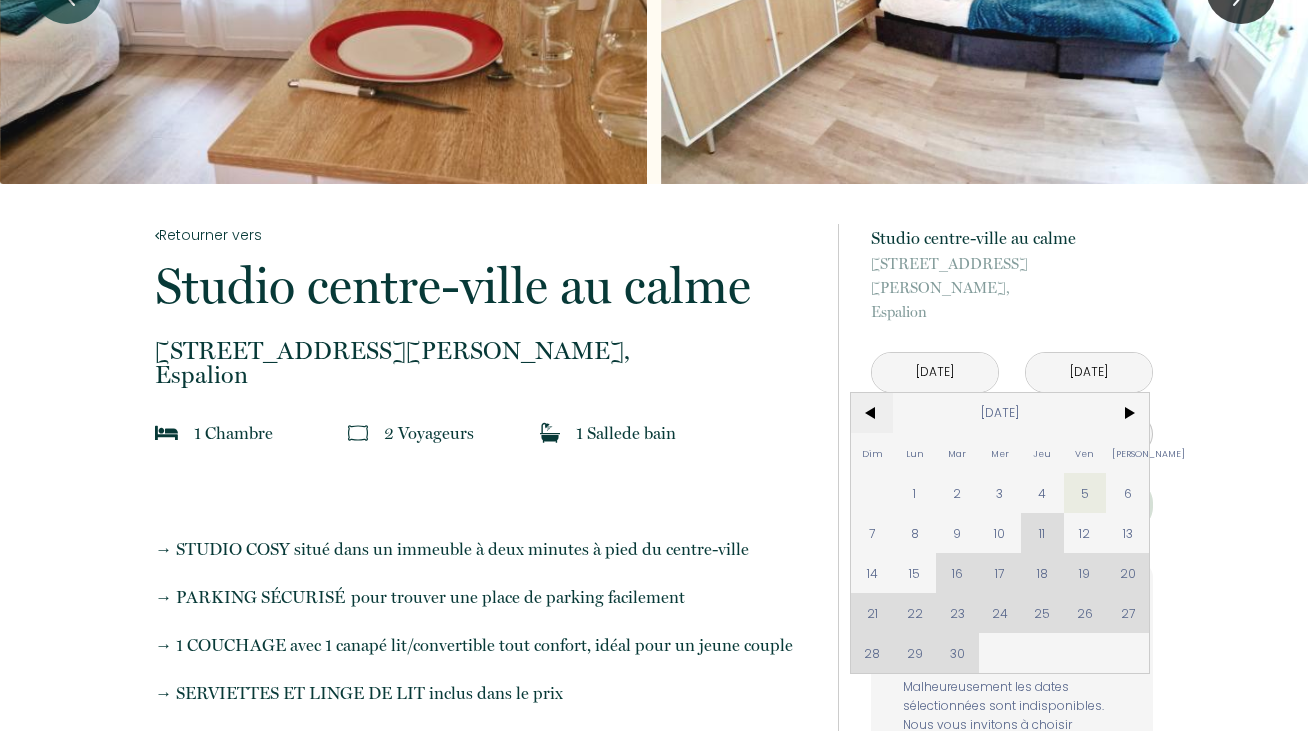 click on "<" at bounding box center (872, 413) 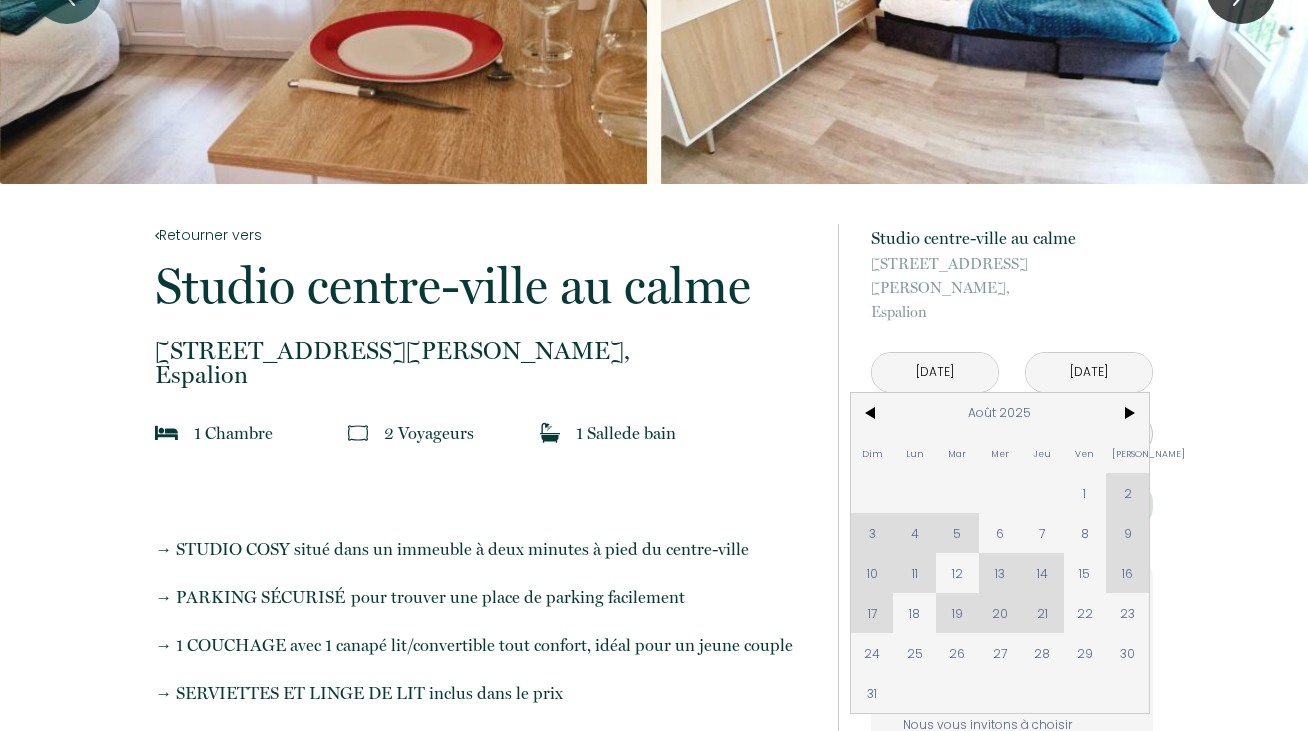 click on "<" at bounding box center [872, 413] 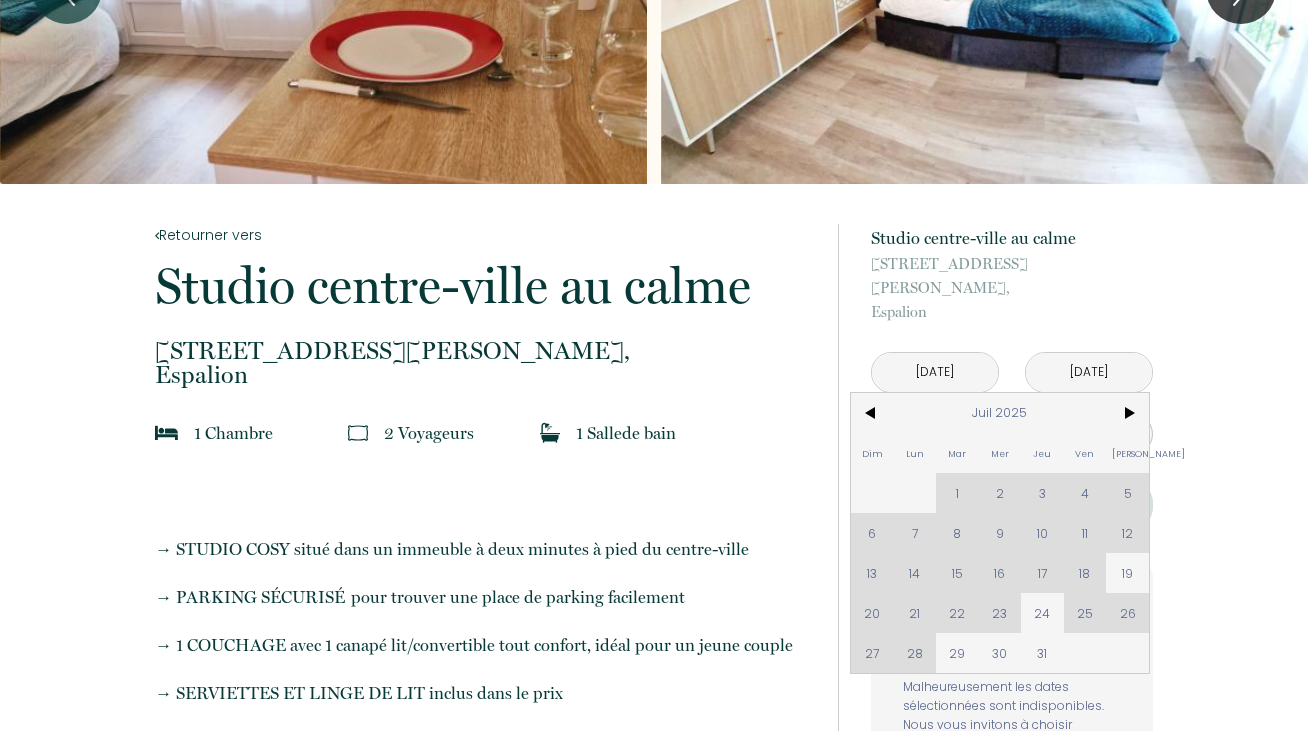 click on "Dim Lun Mar Mer Jeu Ven Sam   1 2 3 4 5 6 7 8 9 10 11 12 13 14 15 16 17 18 19 20 21 22 23 24 25 26 27 28 29 30 31" at bounding box center (1000, 533) 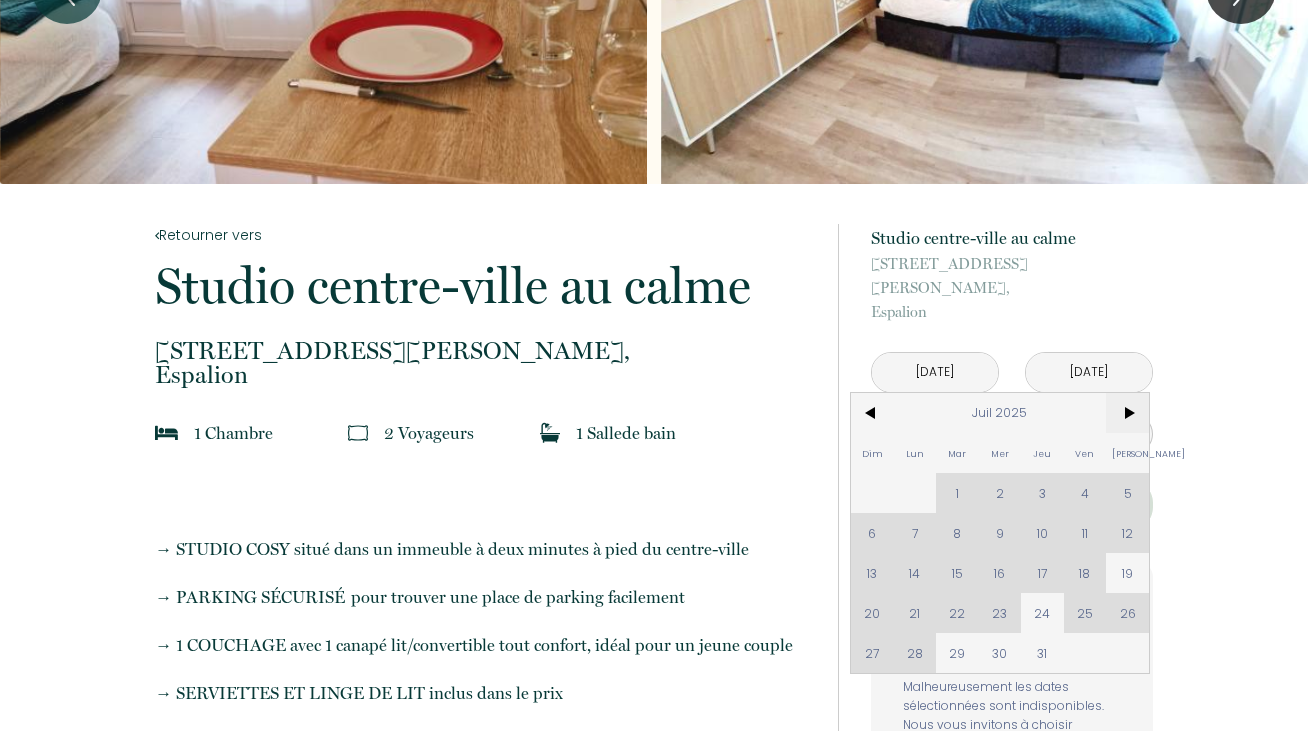click on ">" at bounding box center (1127, 413) 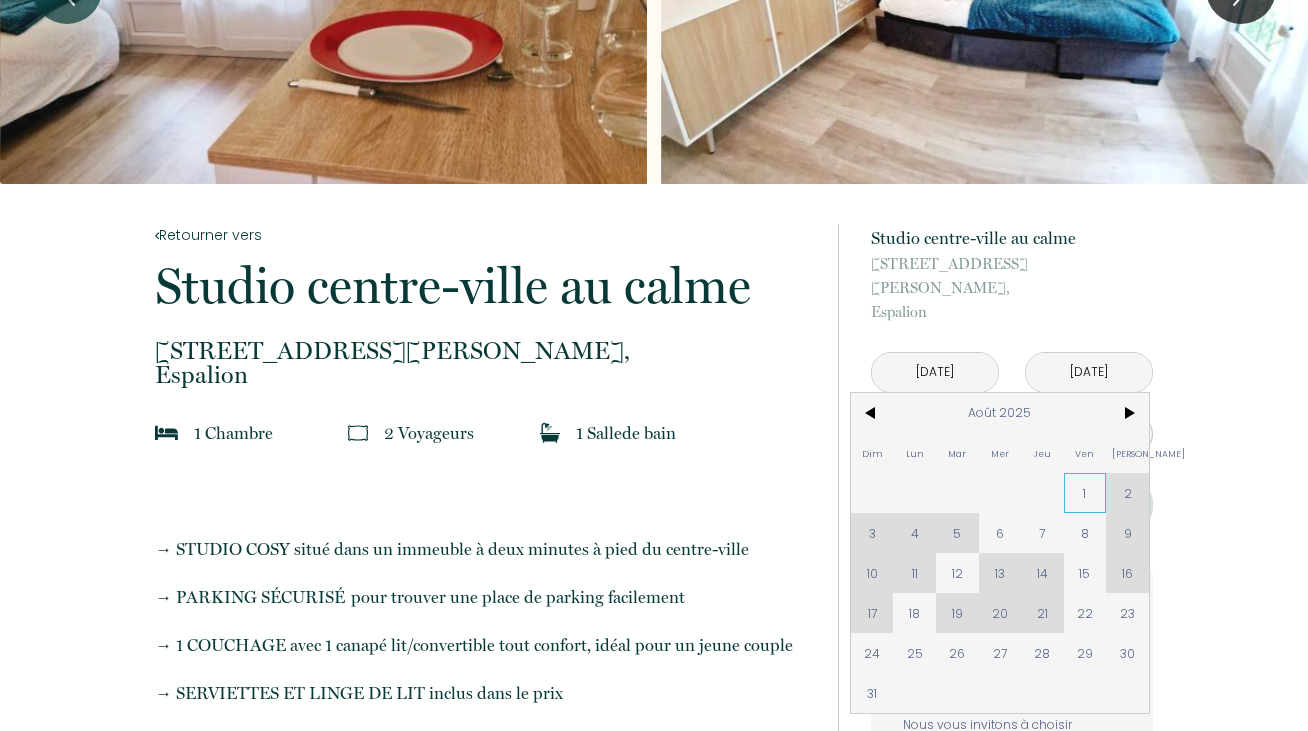 click on "1" at bounding box center (1085, 493) 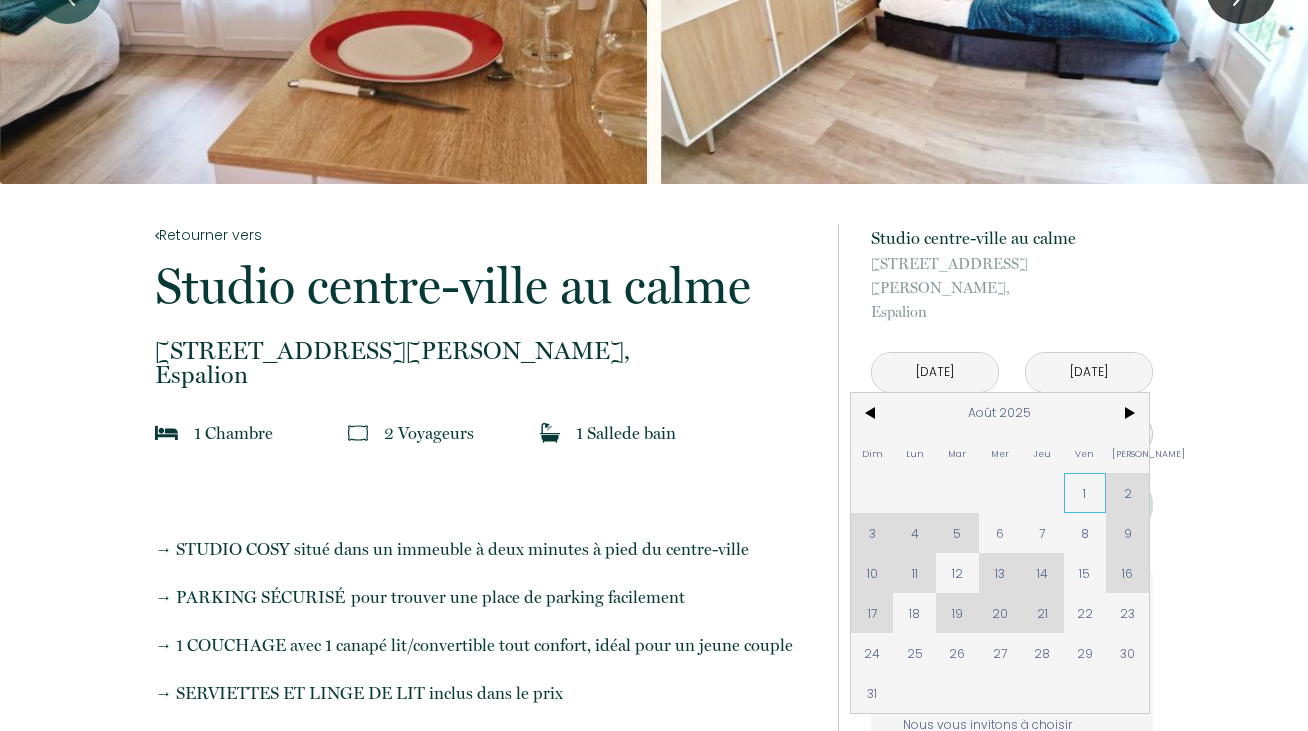type on "Ven 01 Août 2025" 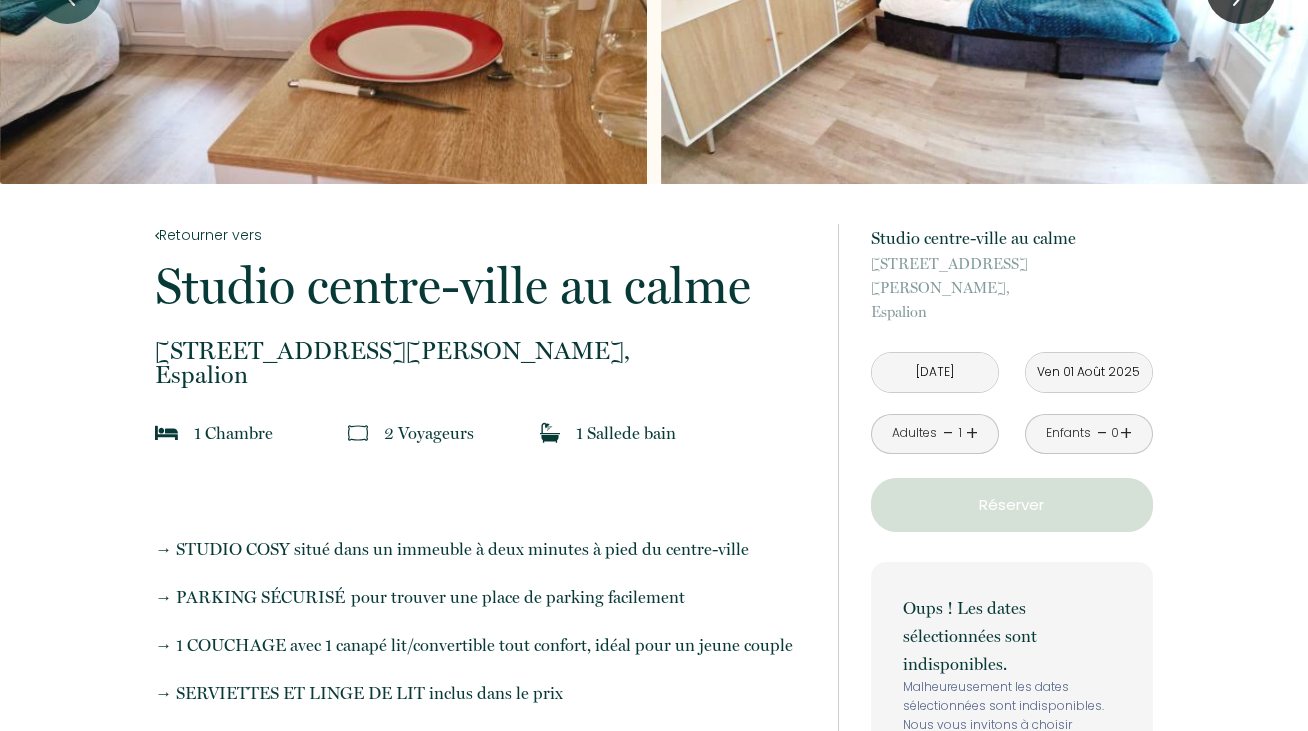 click on "Réserver" at bounding box center [1012, 505] 